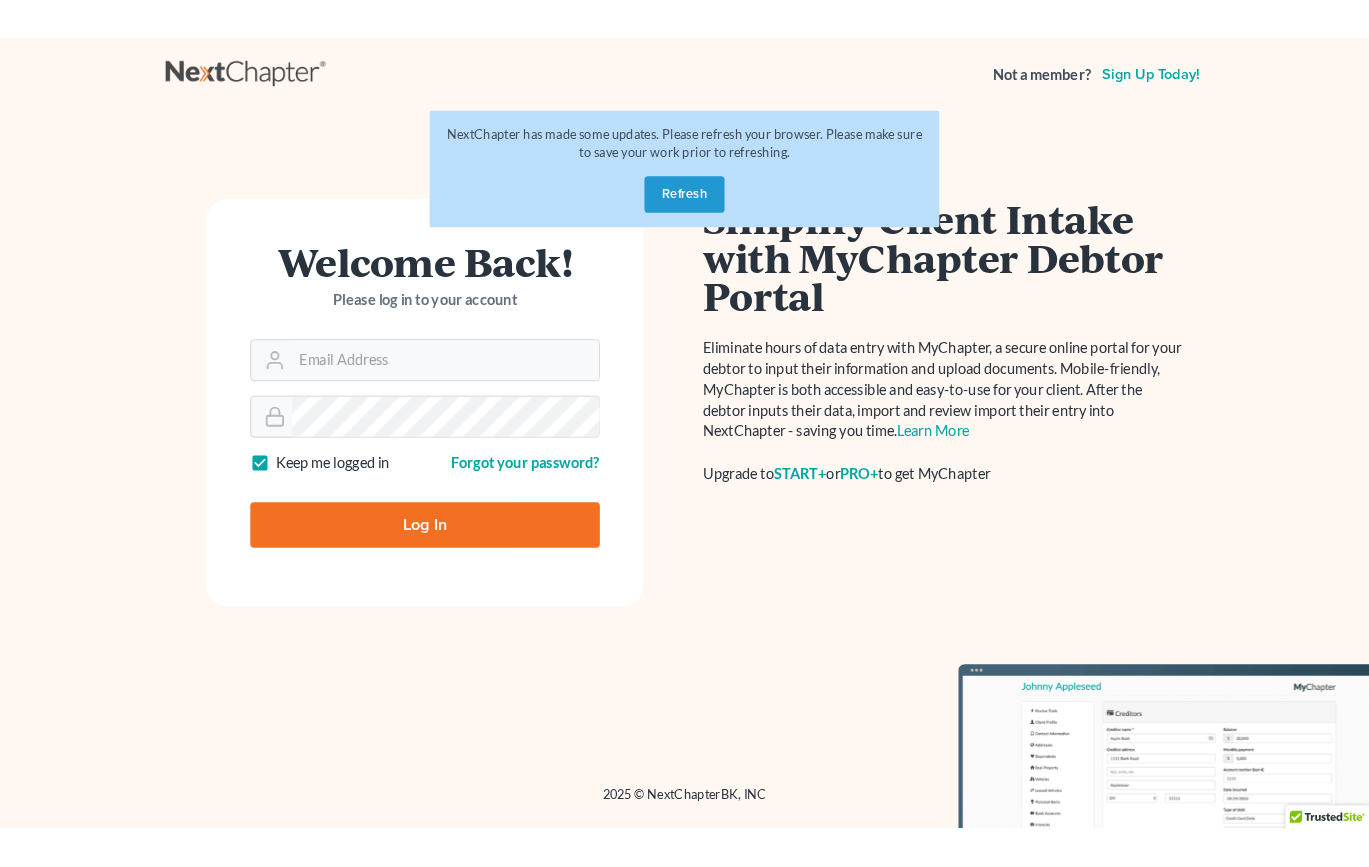 scroll, scrollTop: 0, scrollLeft: 0, axis: both 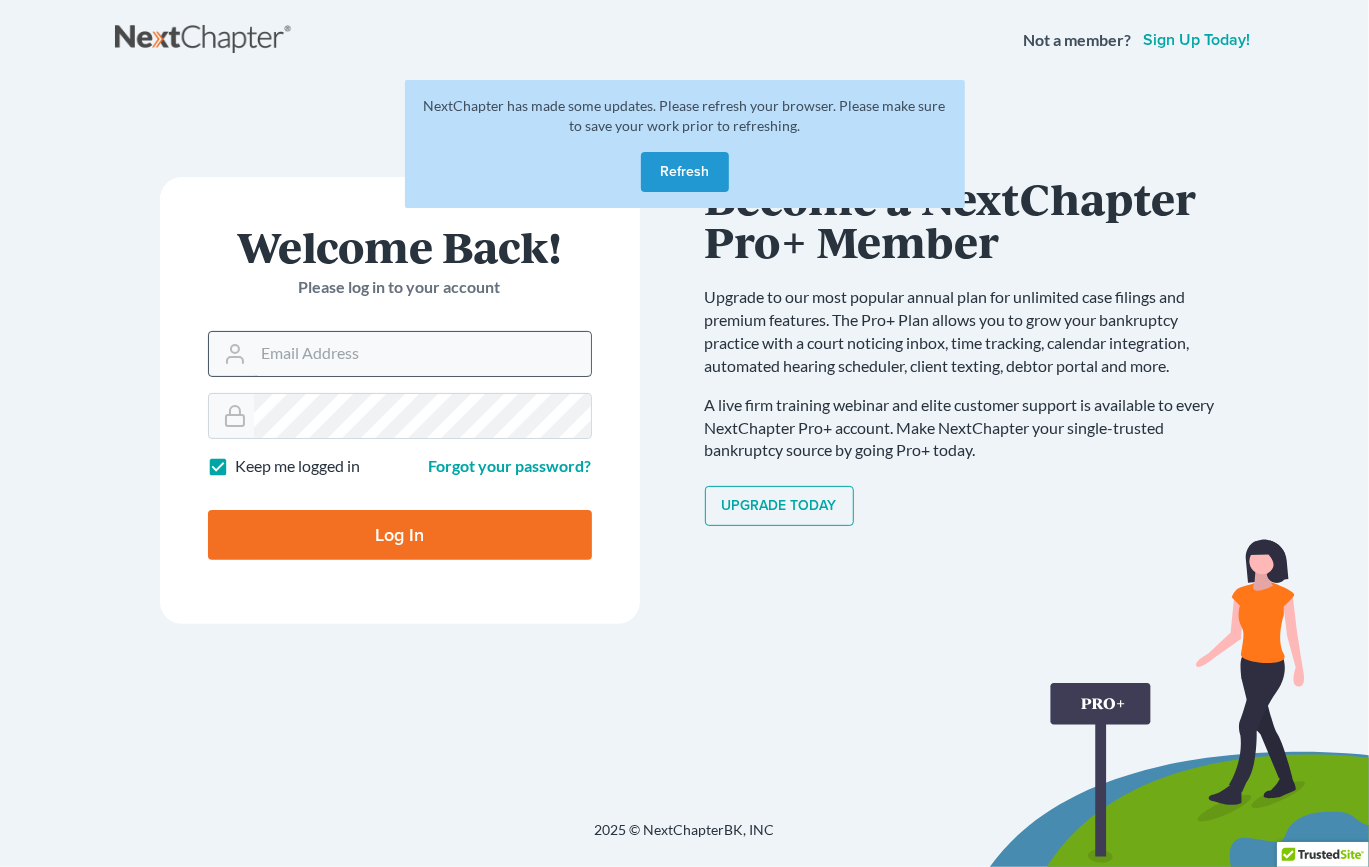 click on "Email Address" at bounding box center [422, 354] 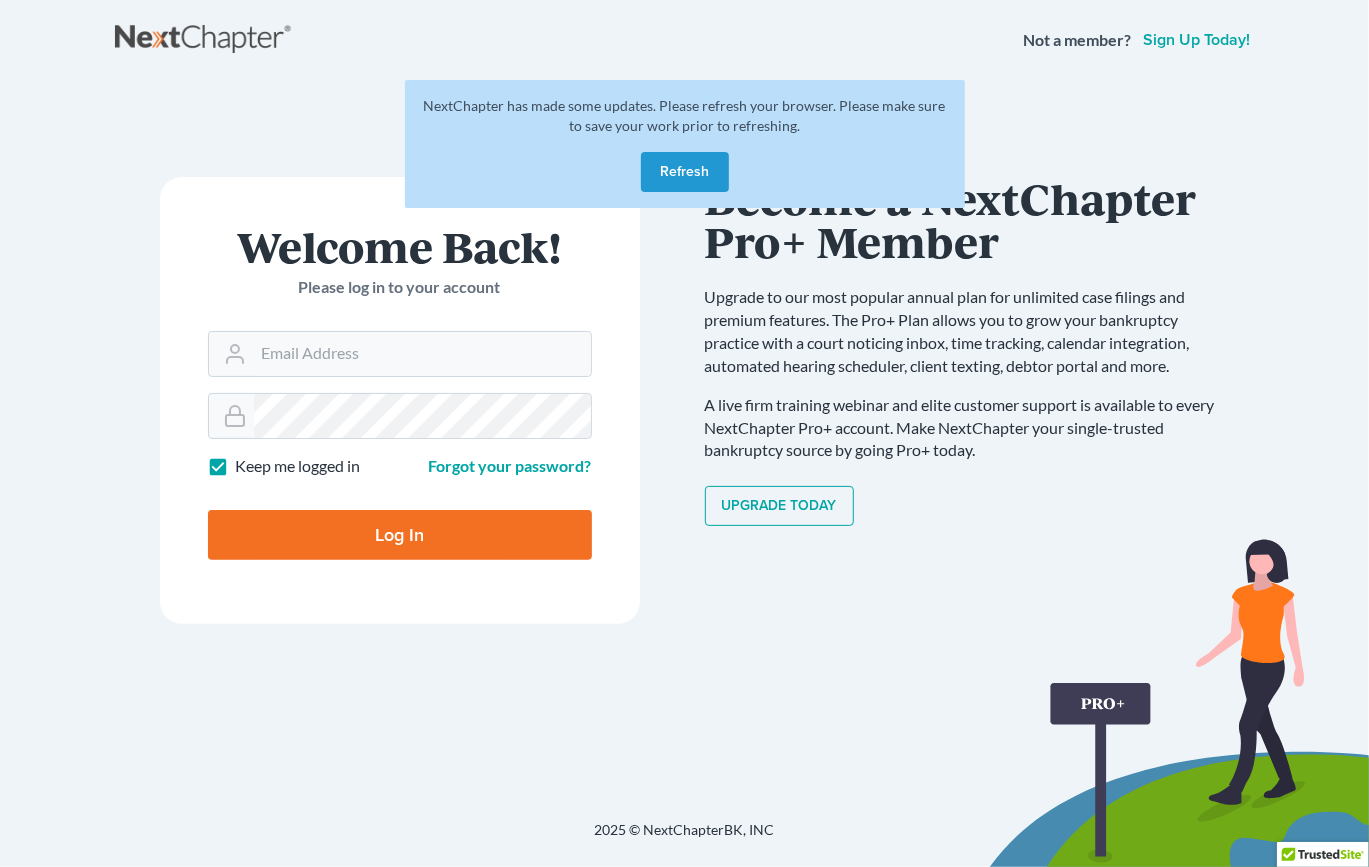 click on "Refresh" at bounding box center (685, 172) 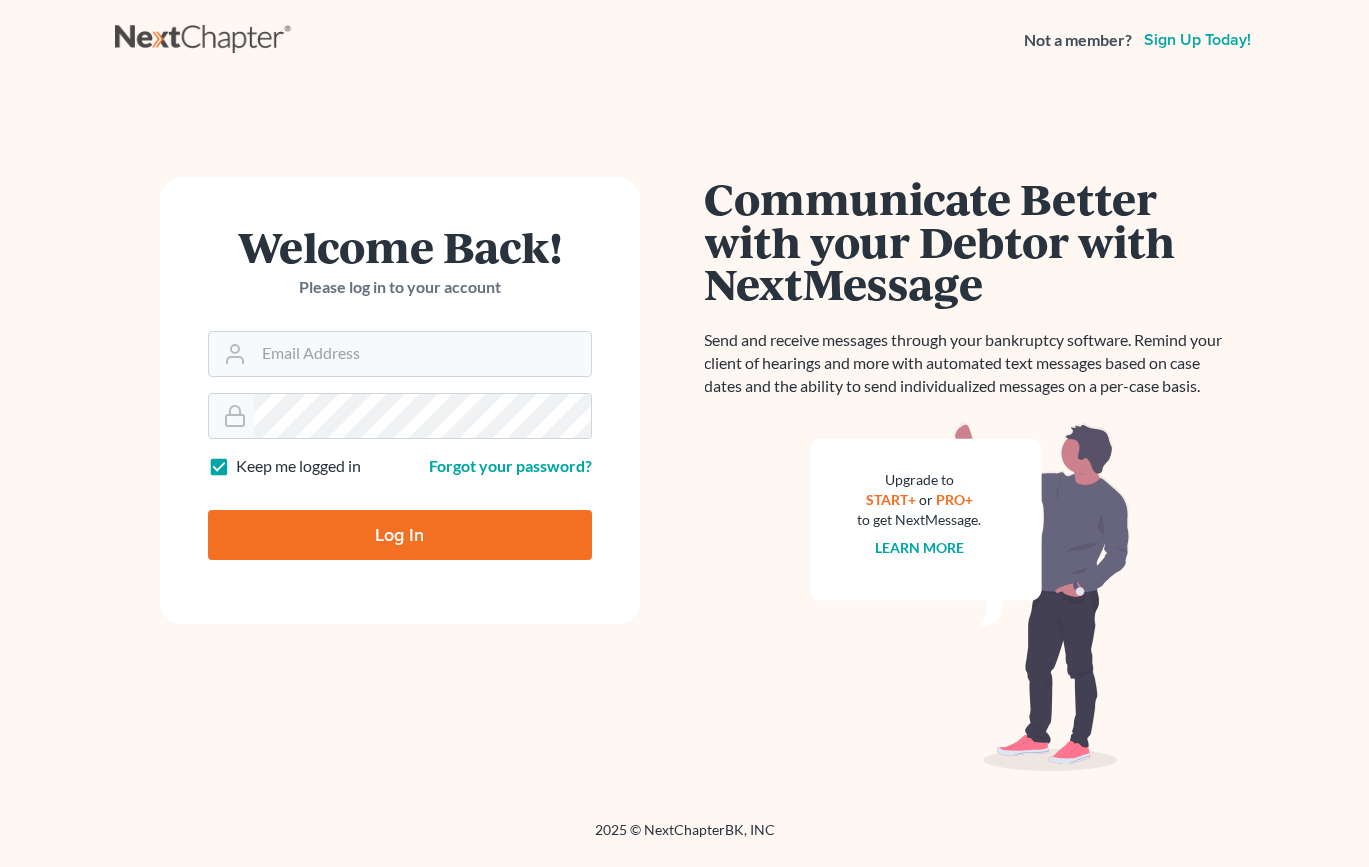 scroll, scrollTop: 0, scrollLeft: 0, axis: both 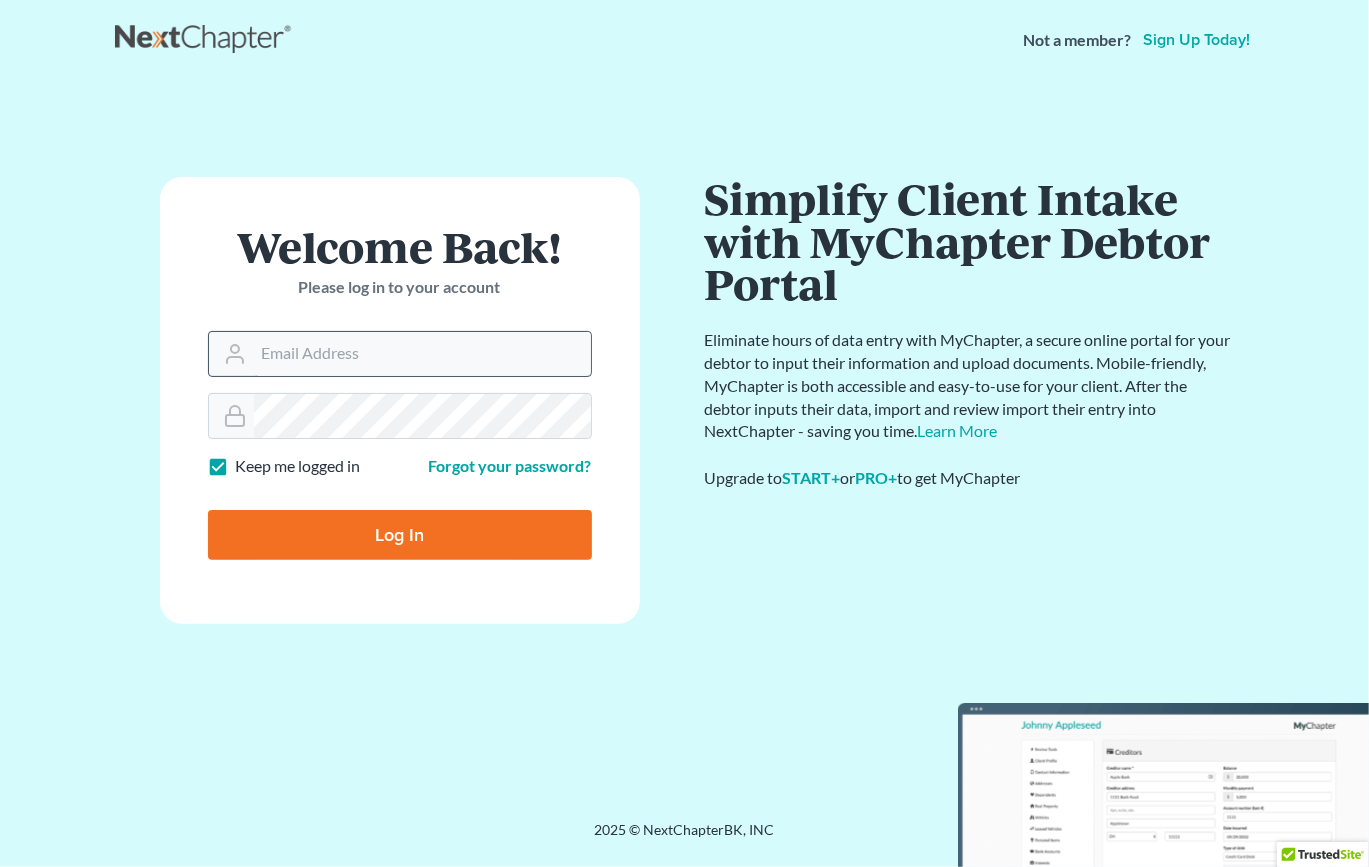 click on "Email Address" at bounding box center (422, 354) 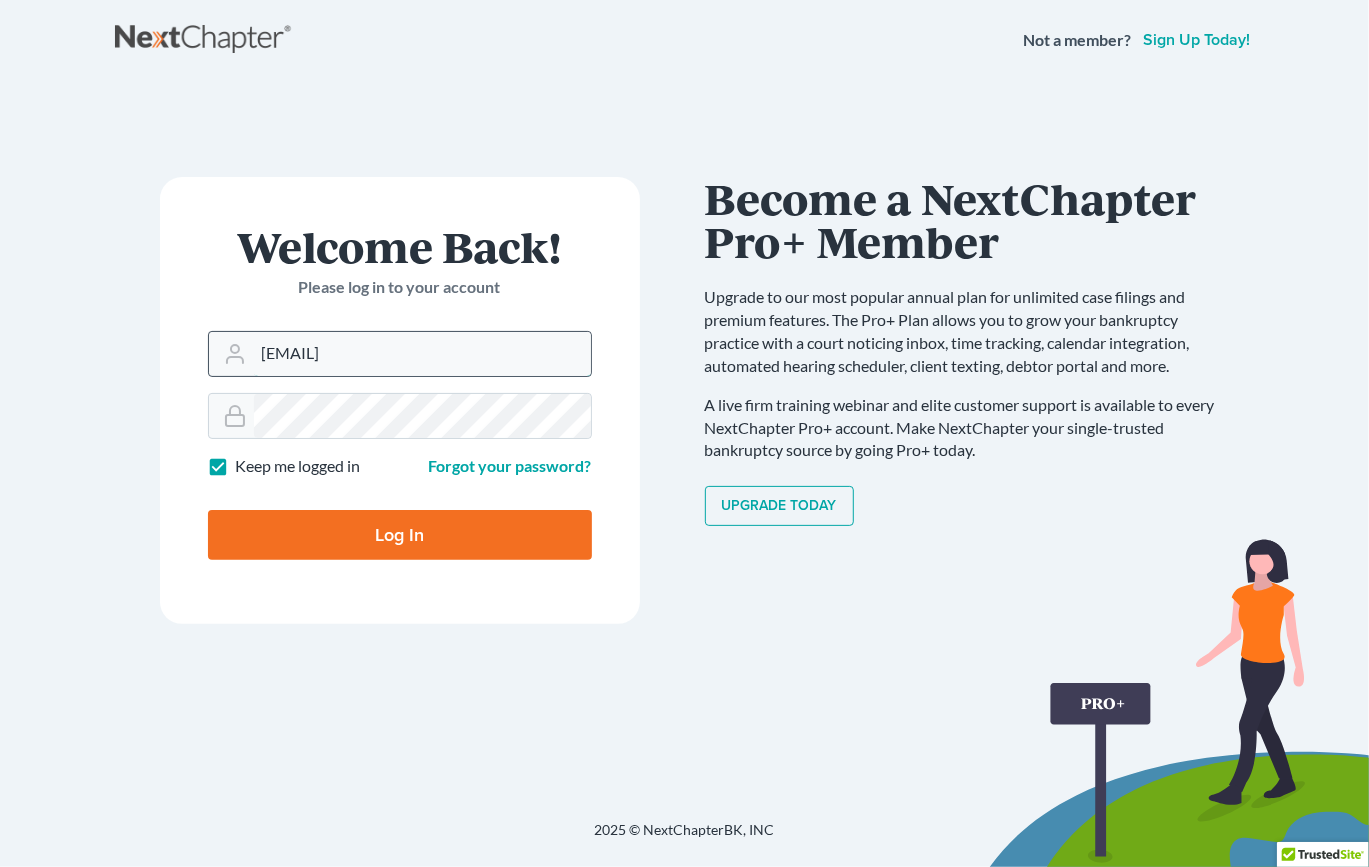 type on "[NAME]@[DOMAIN]" 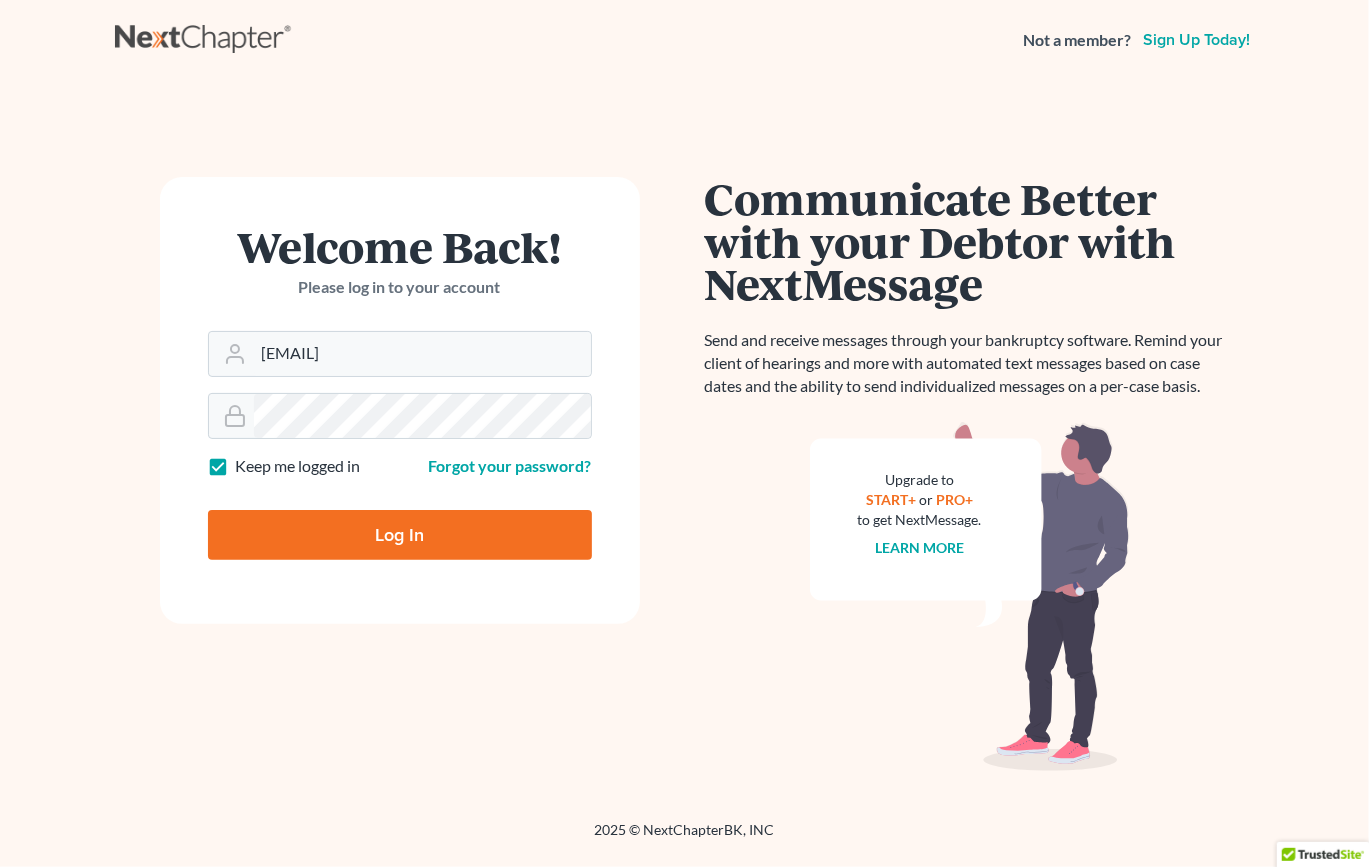 click on "Log In" at bounding box center [400, 535] 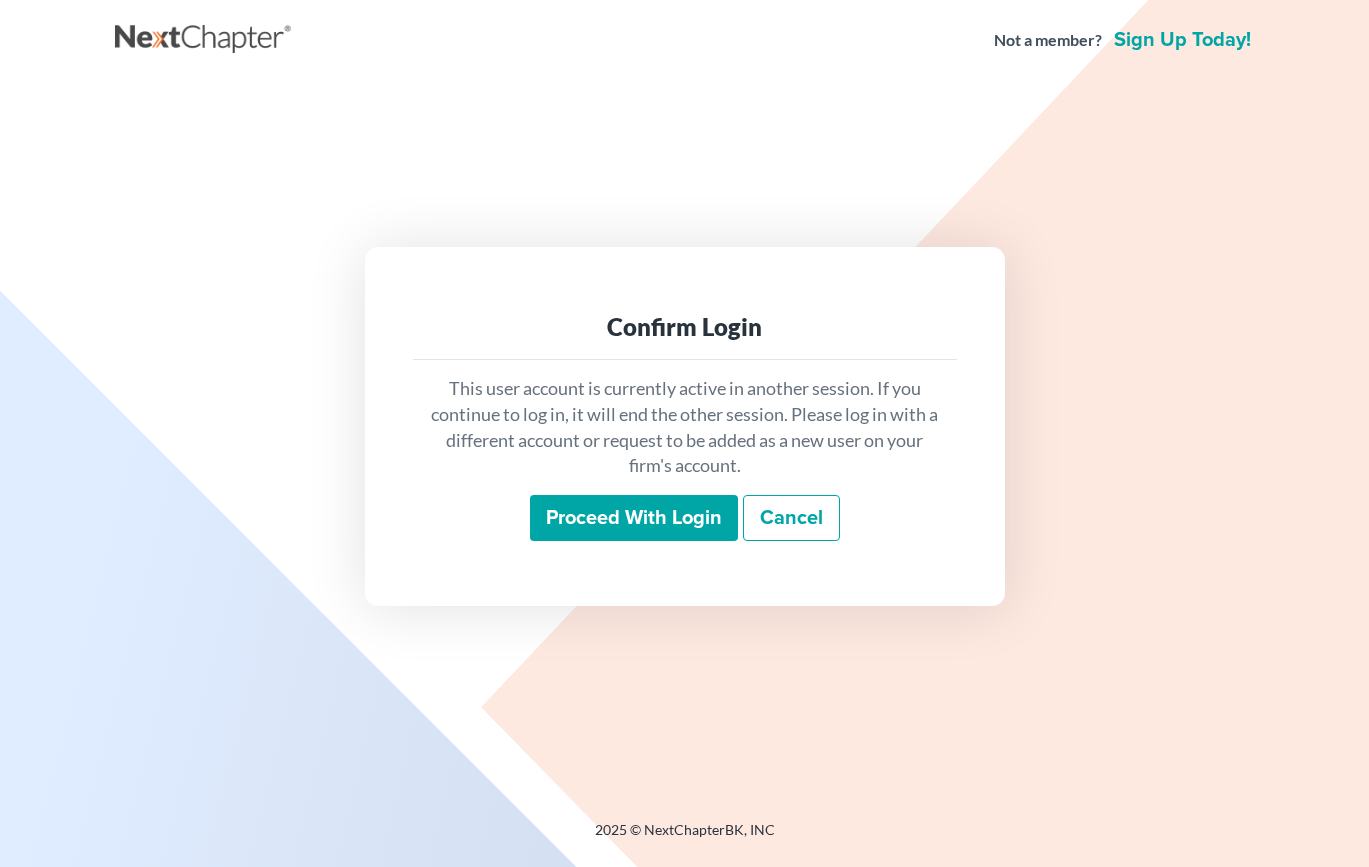 scroll, scrollTop: 0, scrollLeft: 0, axis: both 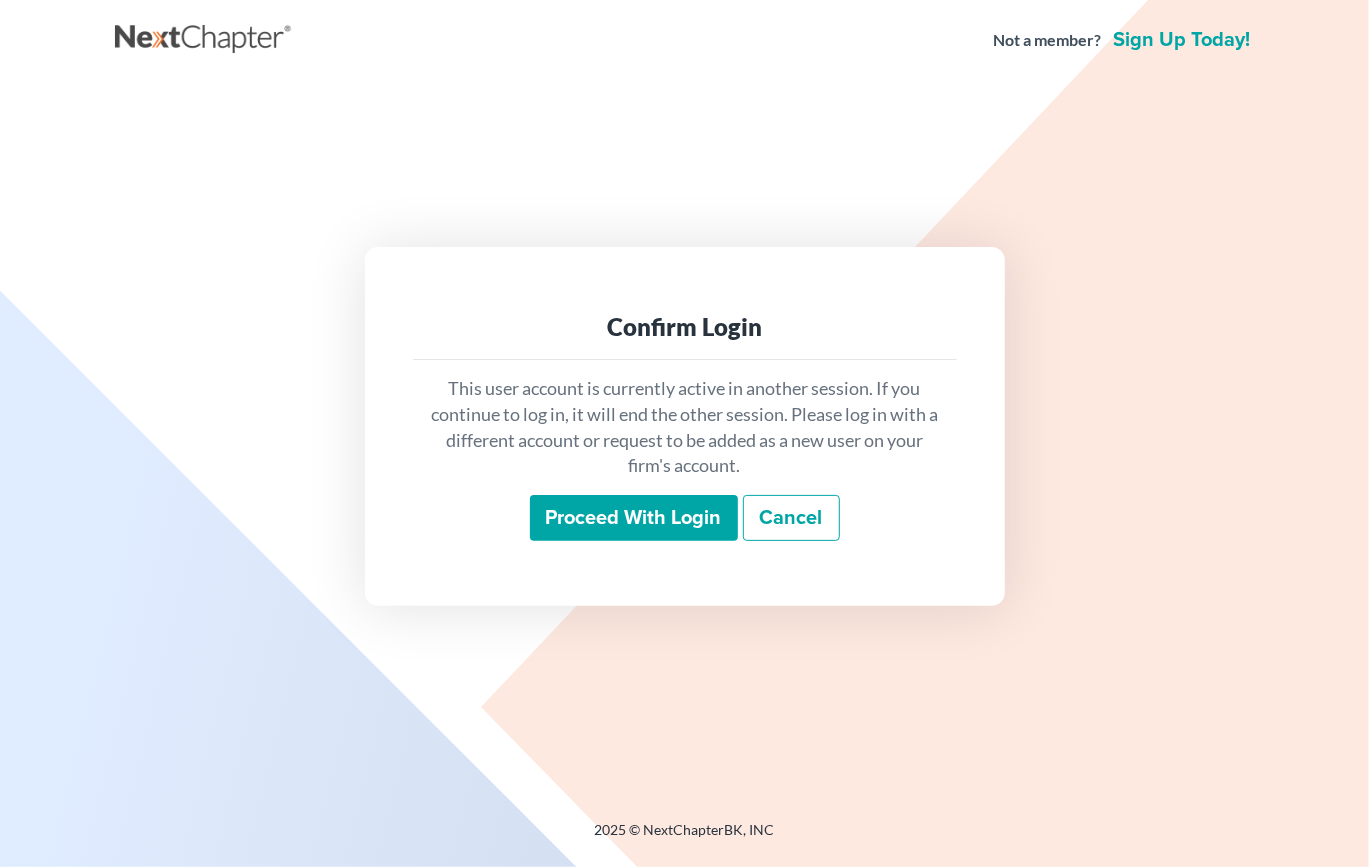click on "Proceed with login" at bounding box center (634, 518) 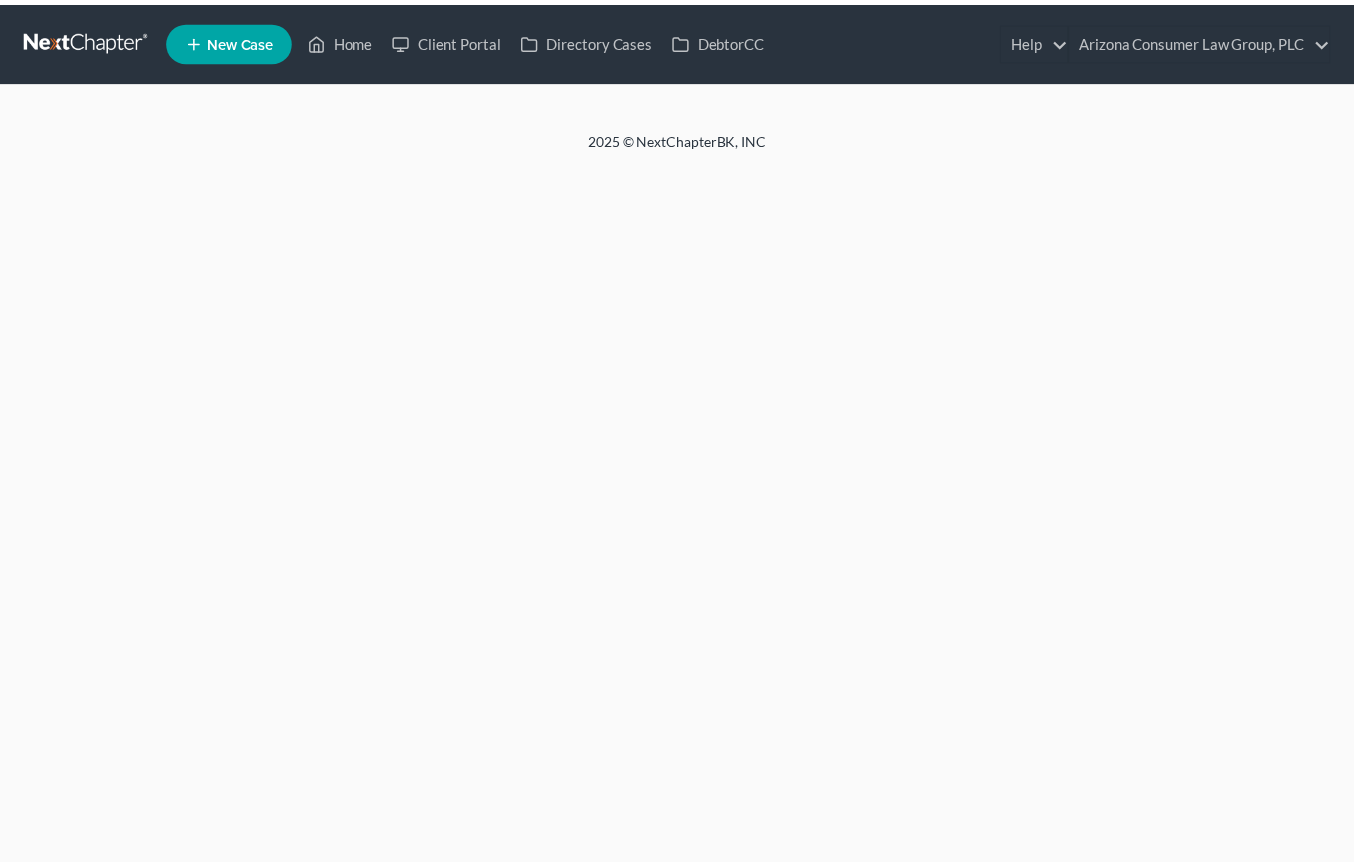 scroll, scrollTop: 0, scrollLeft: 0, axis: both 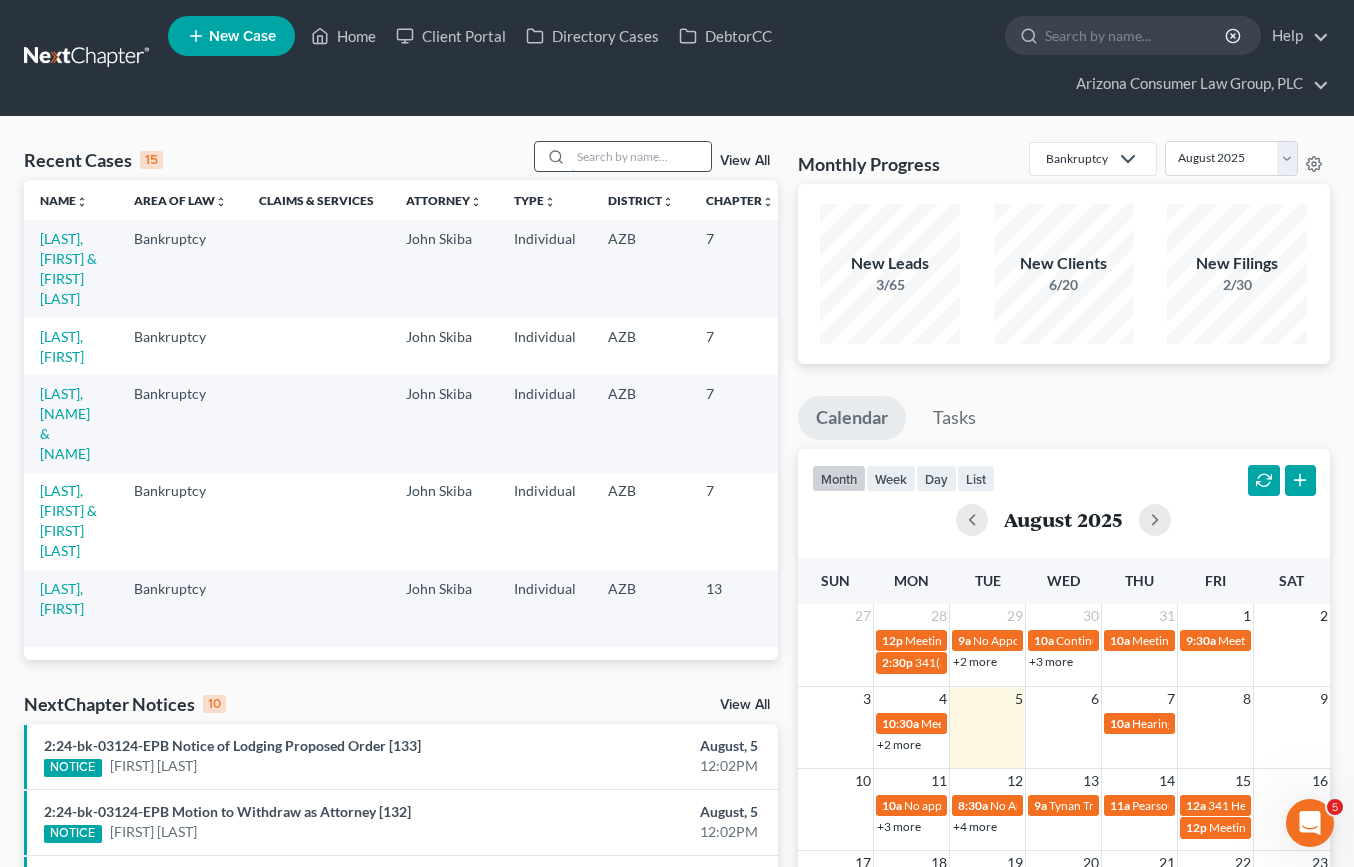 click at bounding box center (641, 156) 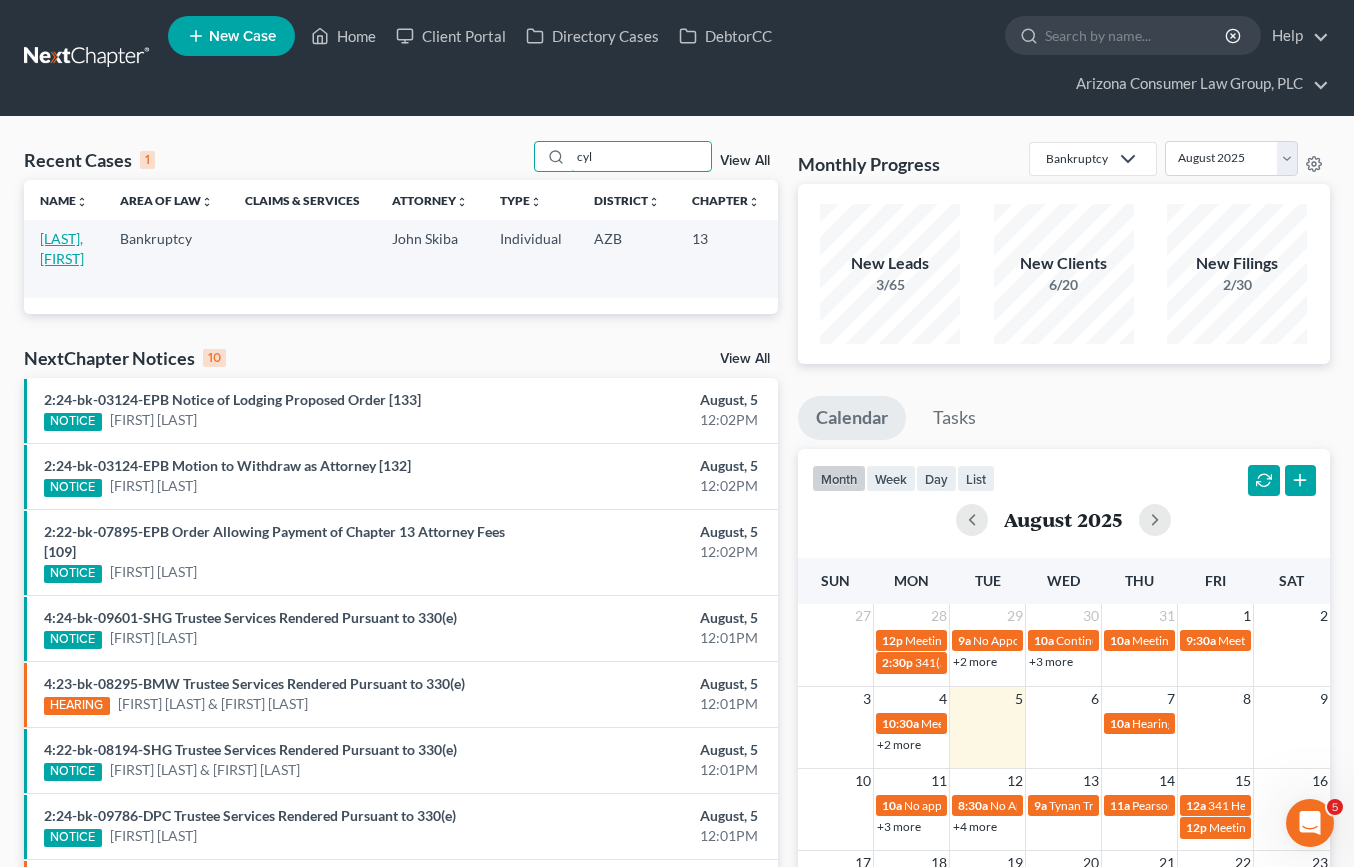 type on "cyl" 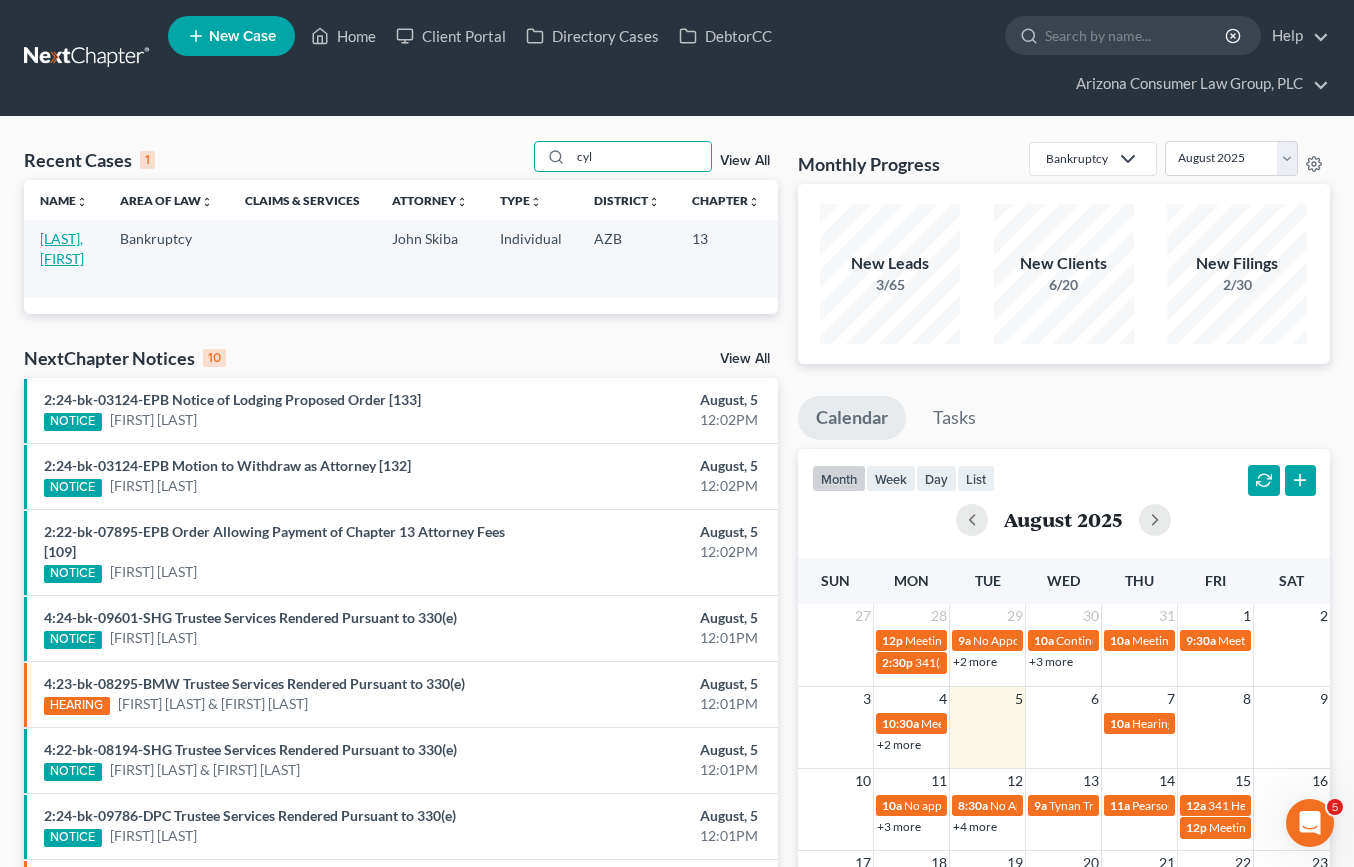 click on "[LAST], [FIRST]" at bounding box center [62, 248] 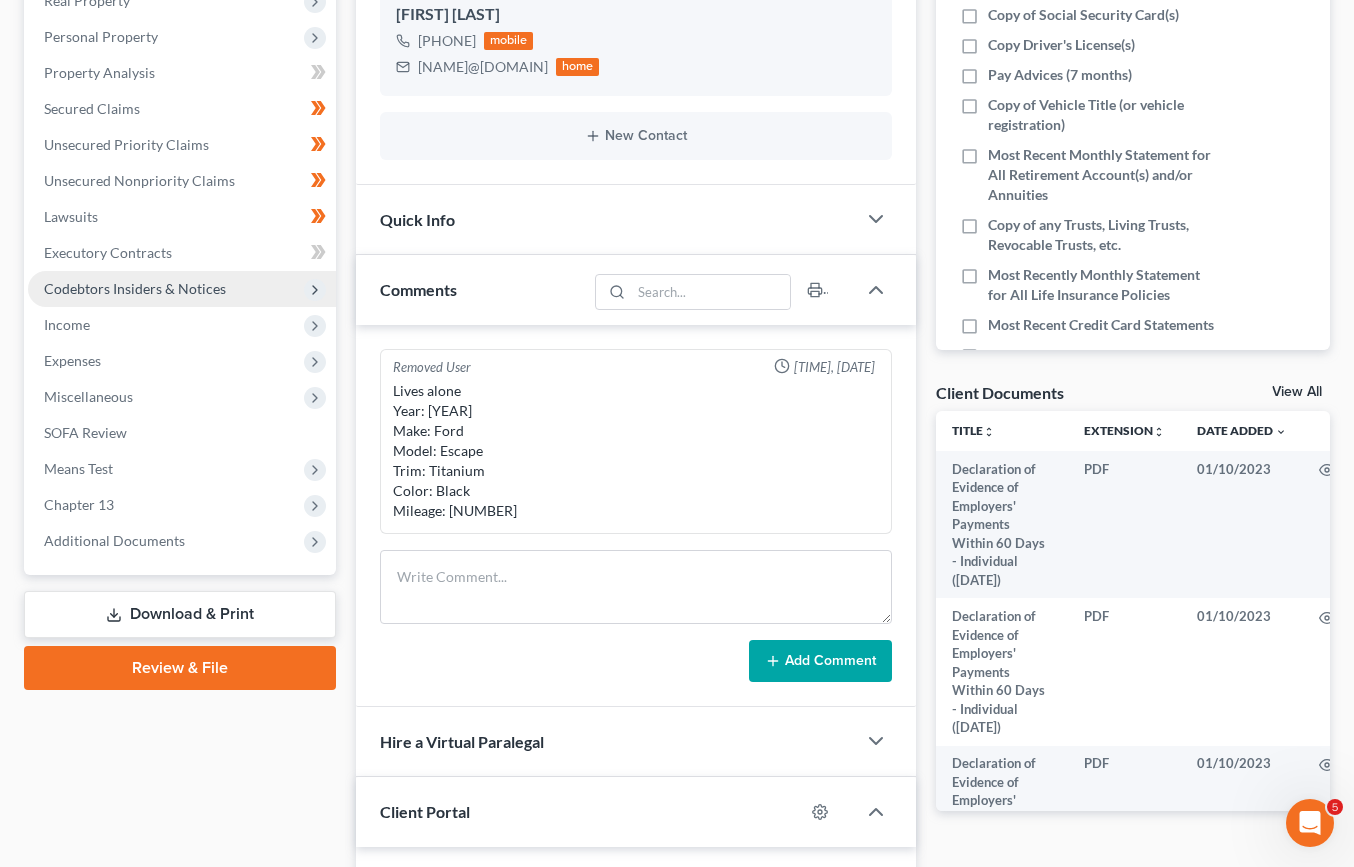 scroll, scrollTop: 406, scrollLeft: 0, axis: vertical 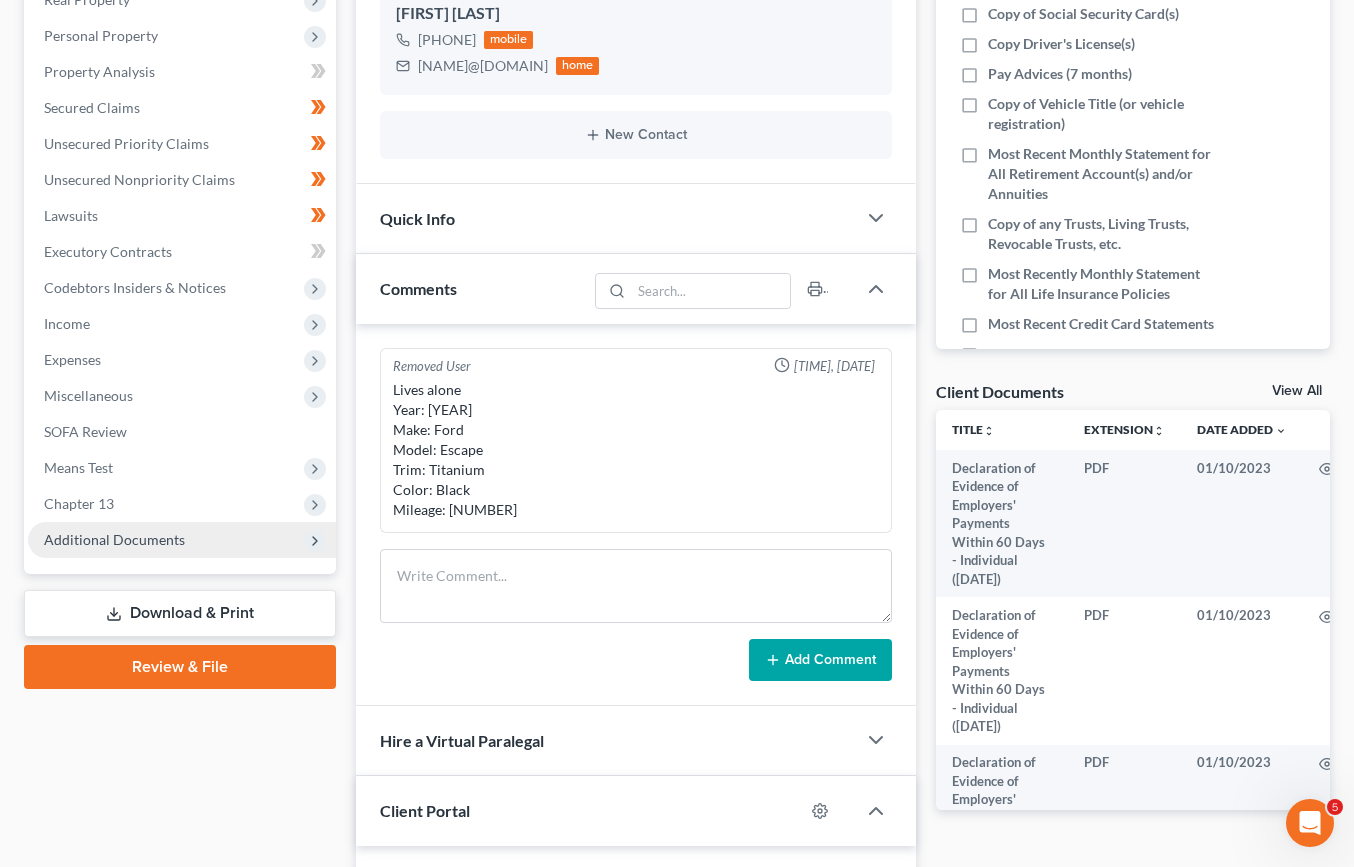 click on "Additional Documents" at bounding box center (114, 539) 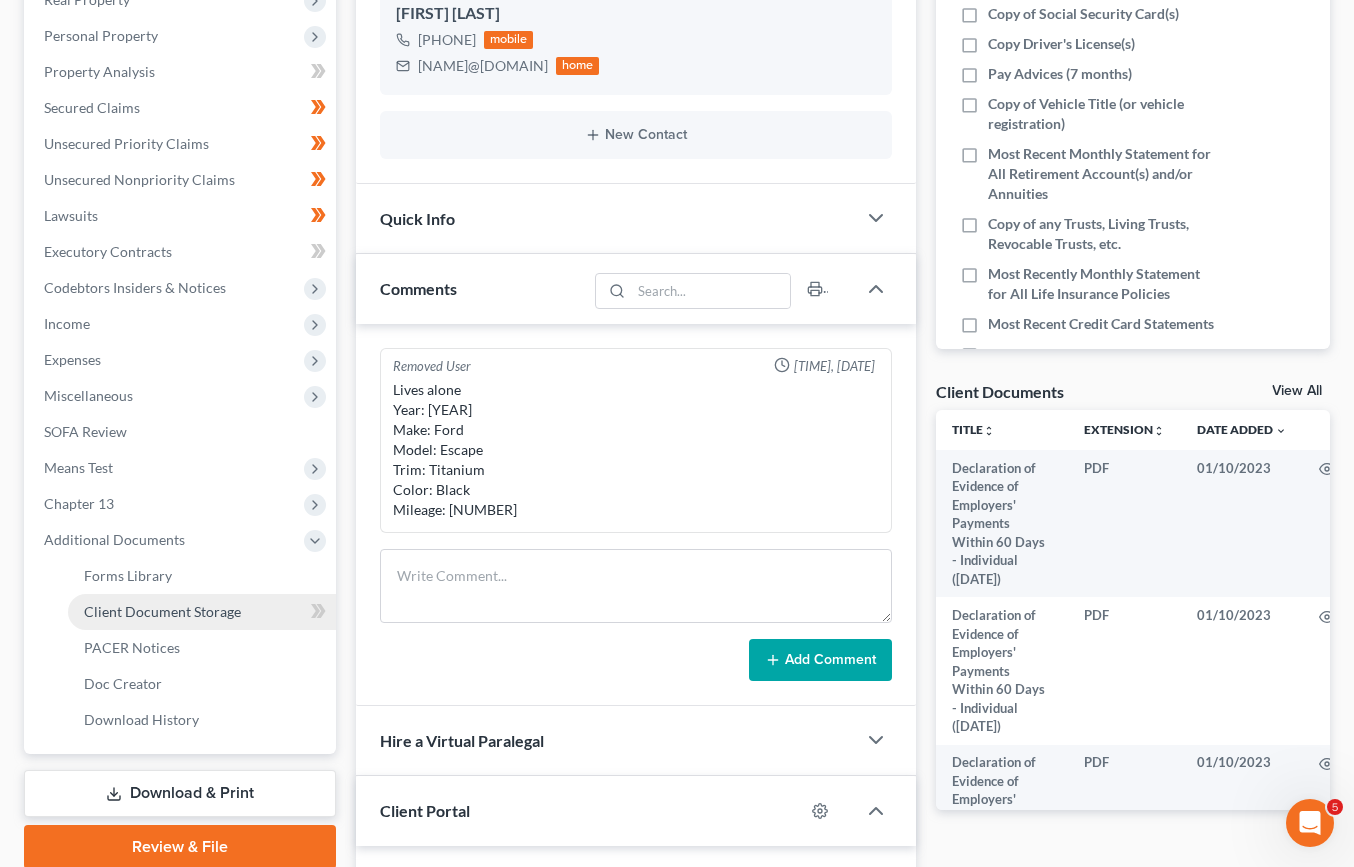 click on "Client Document Storage" at bounding box center [162, 611] 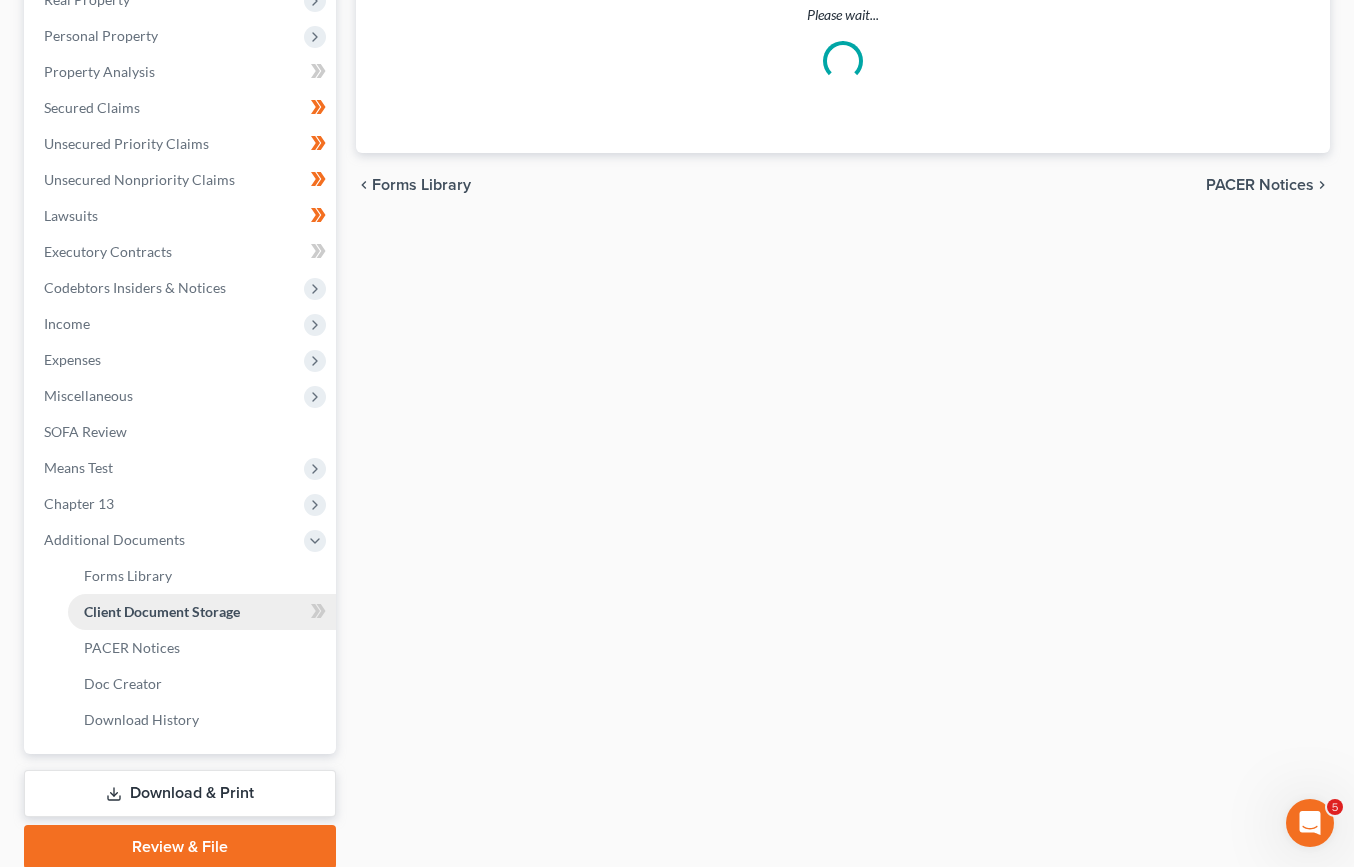 scroll, scrollTop: 338, scrollLeft: 0, axis: vertical 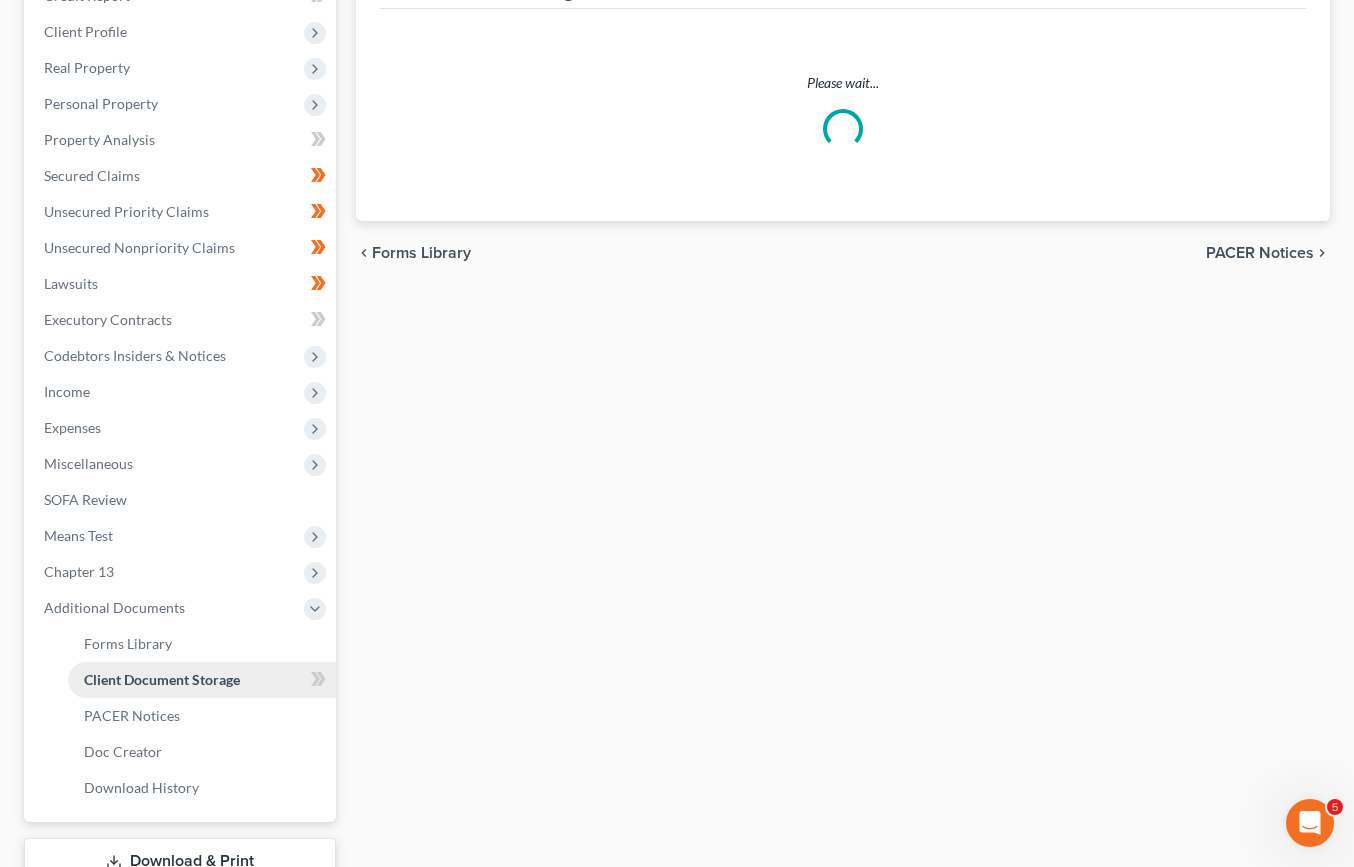 select on "14" 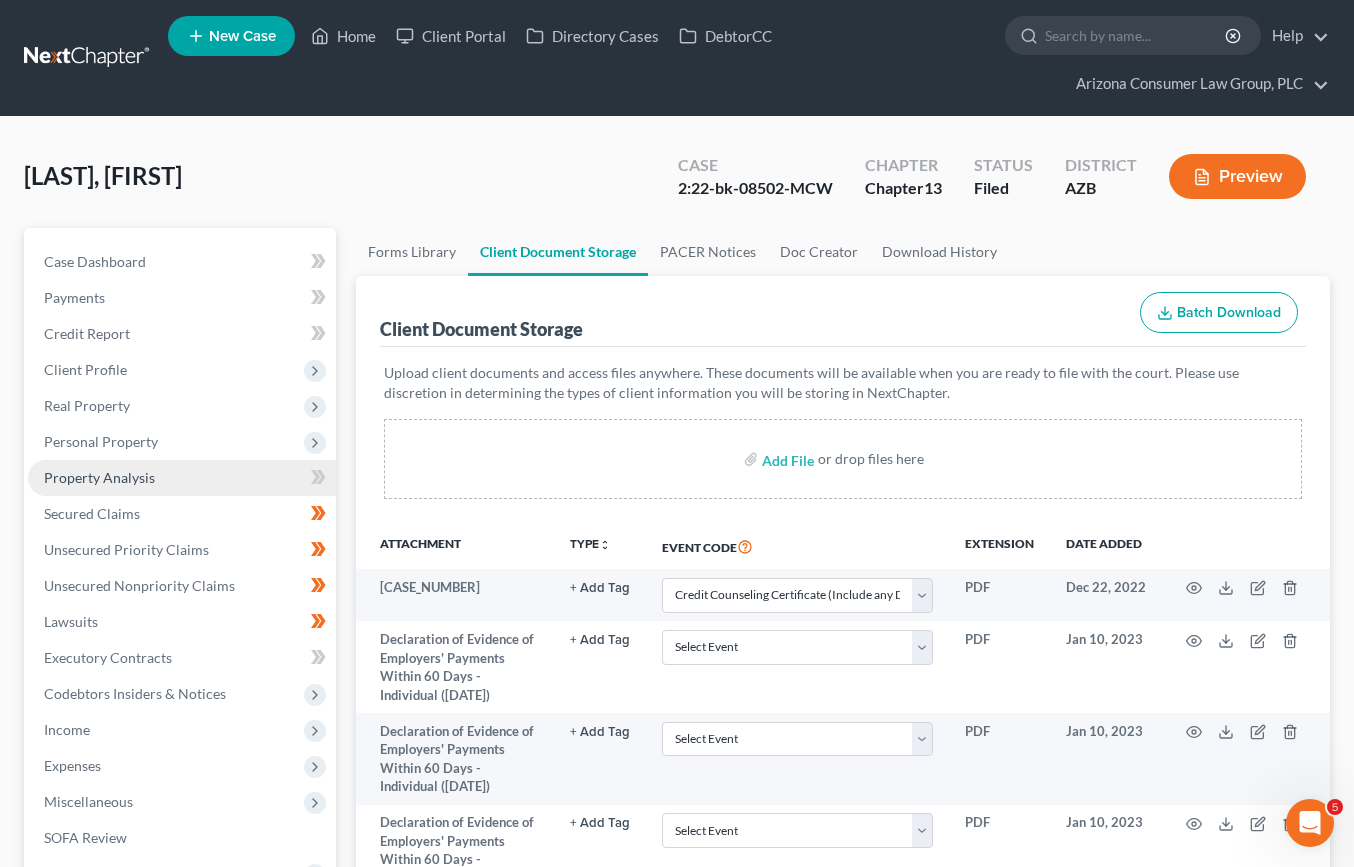 scroll, scrollTop: 407, scrollLeft: 0, axis: vertical 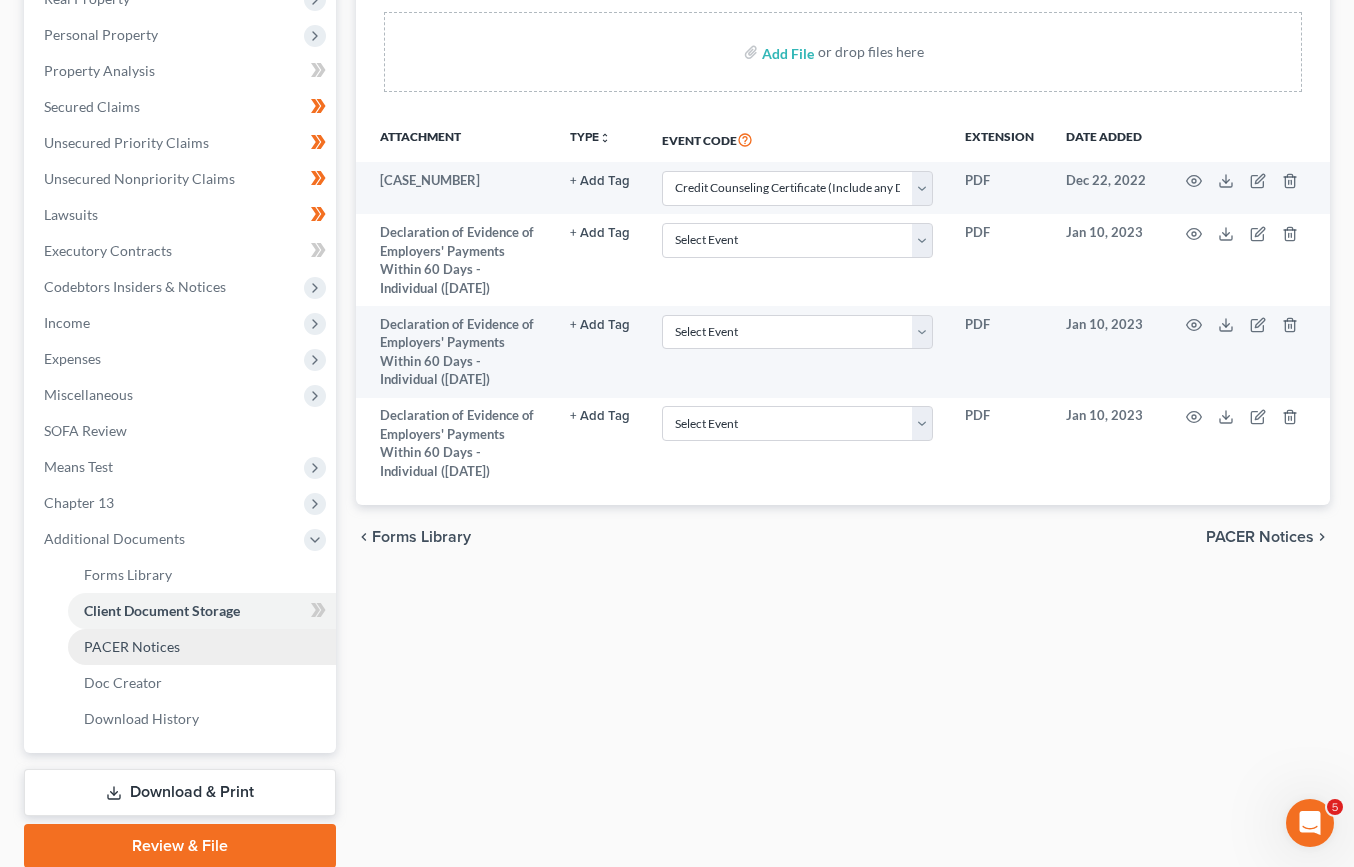 click on "PACER Notices" at bounding box center (132, 646) 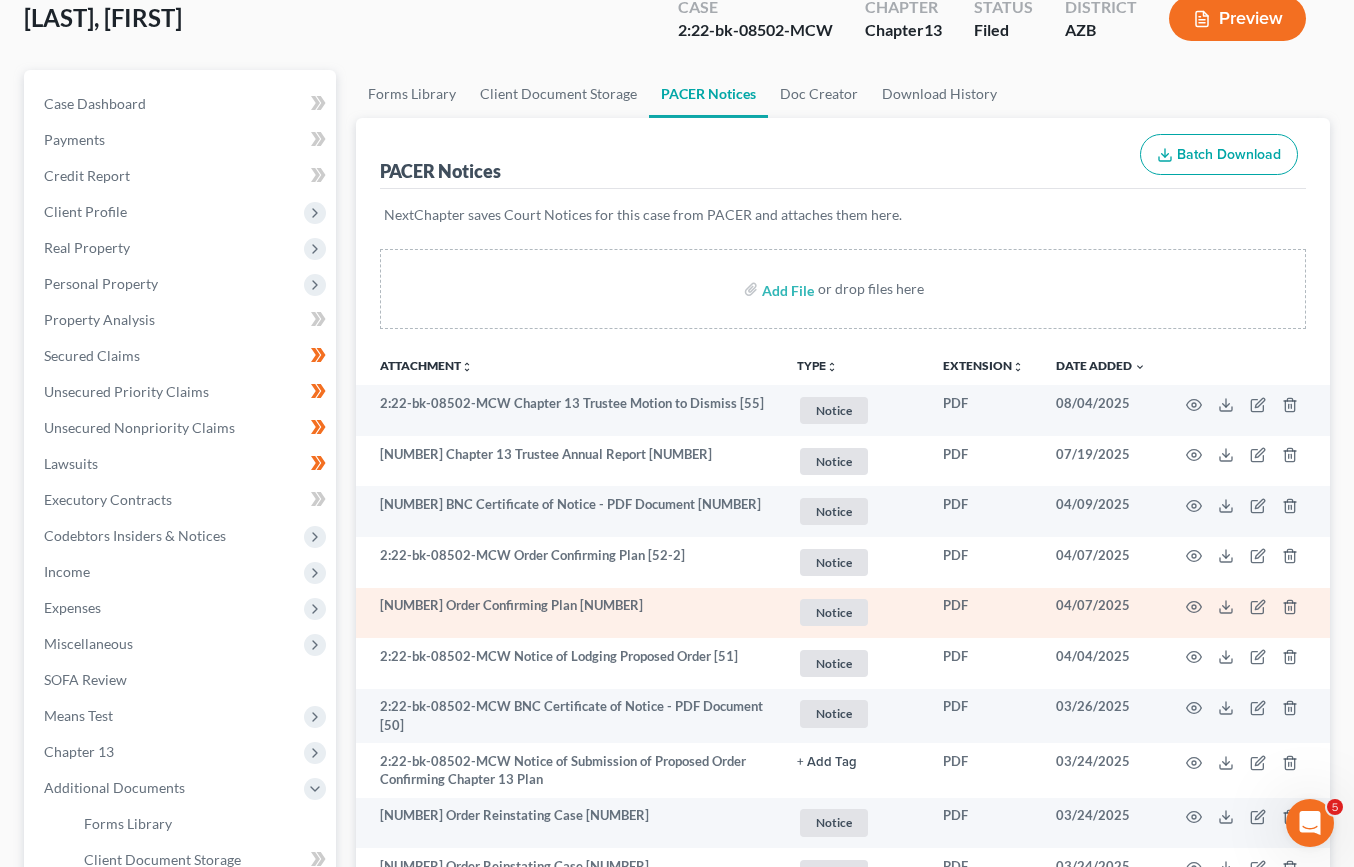 scroll, scrollTop: 164, scrollLeft: 0, axis: vertical 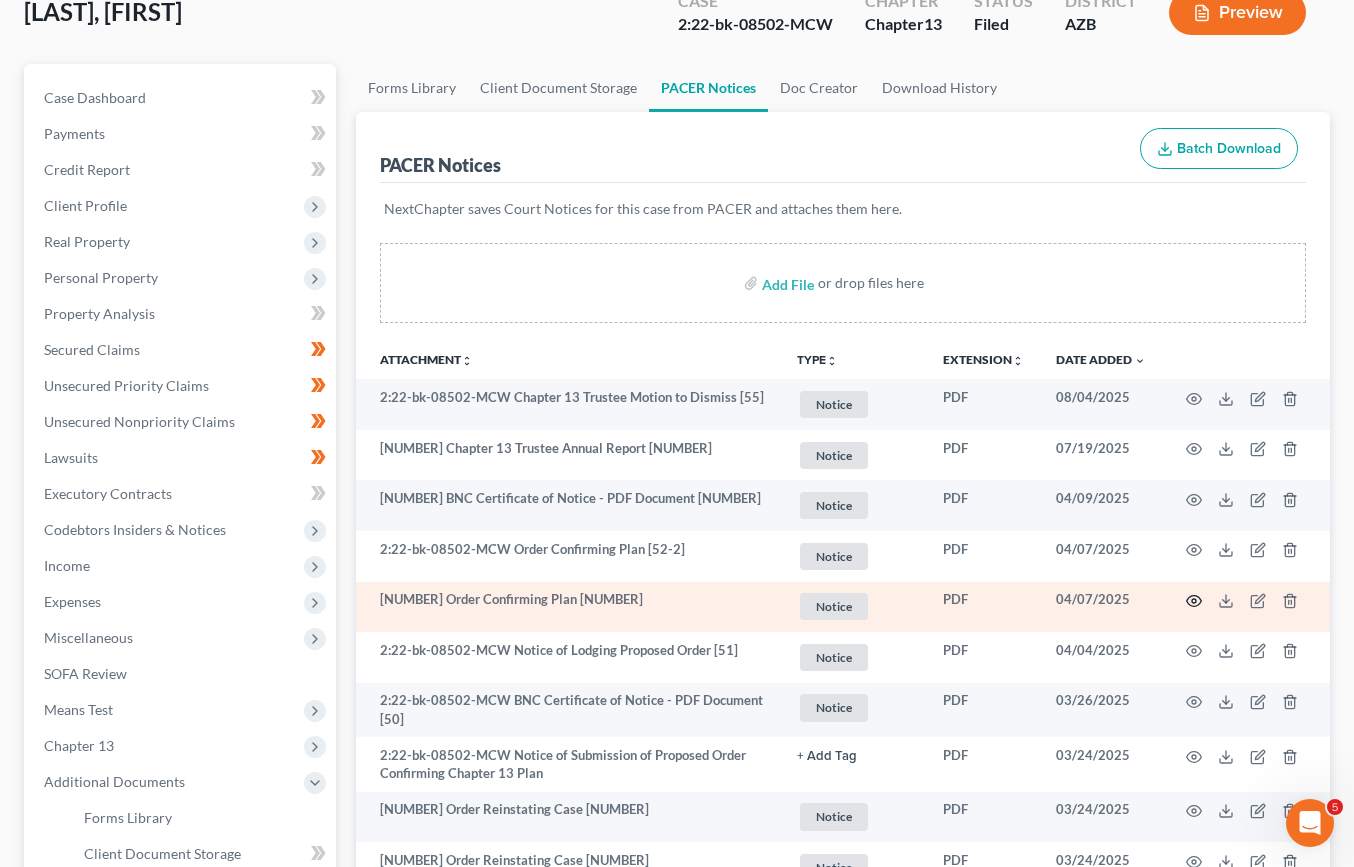 click 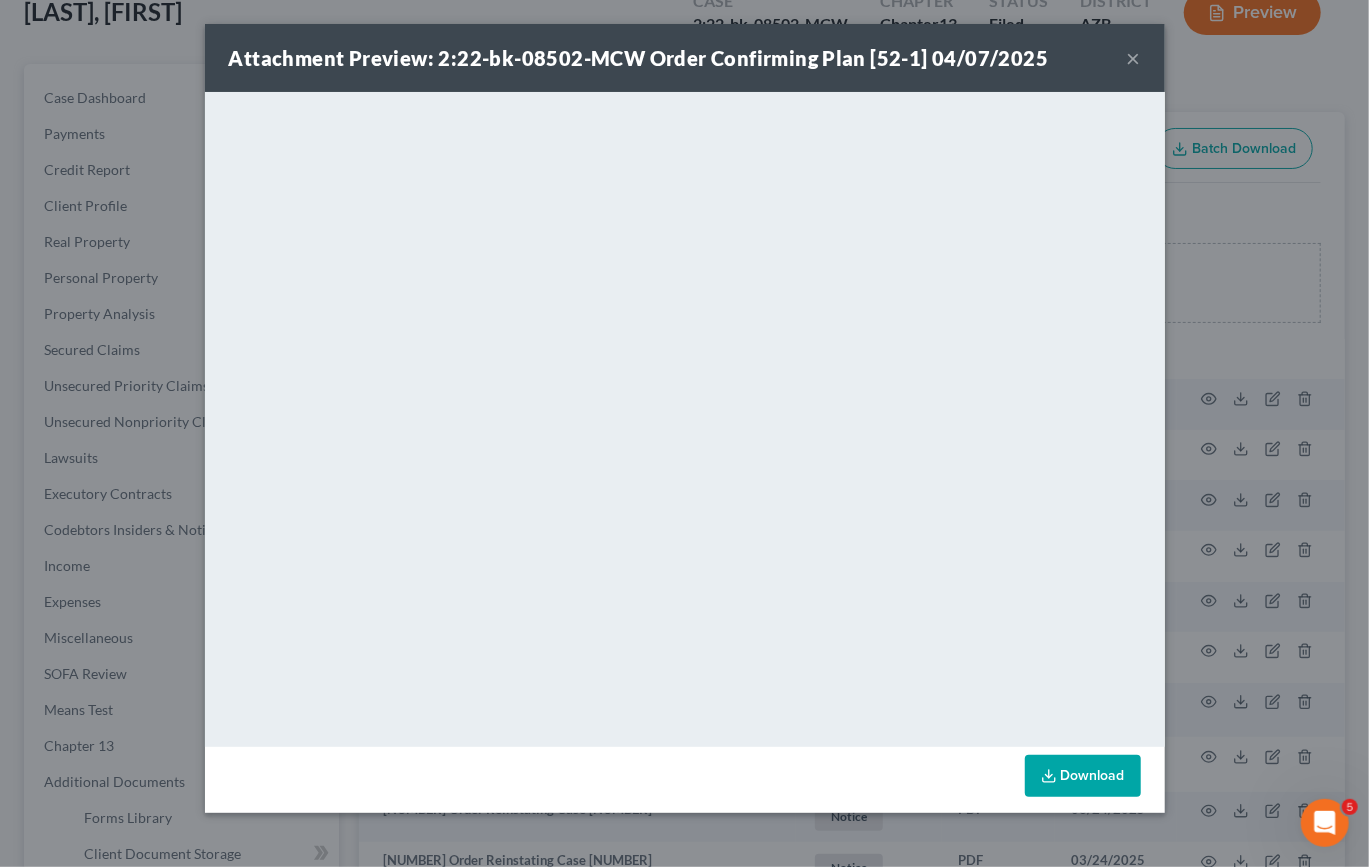 click on "×" at bounding box center [1134, 58] 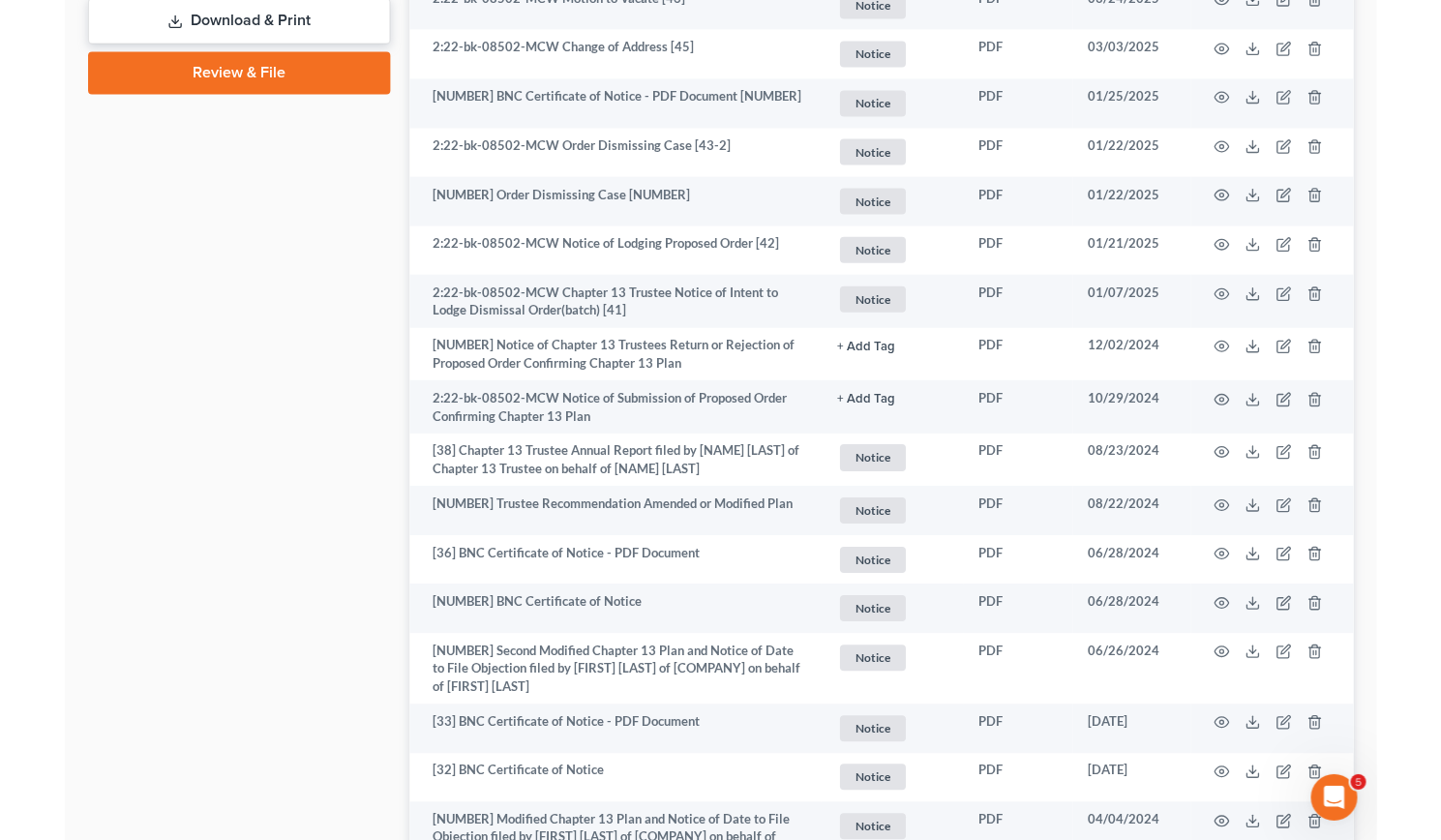scroll, scrollTop: 1141, scrollLeft: 0, axis: vertical 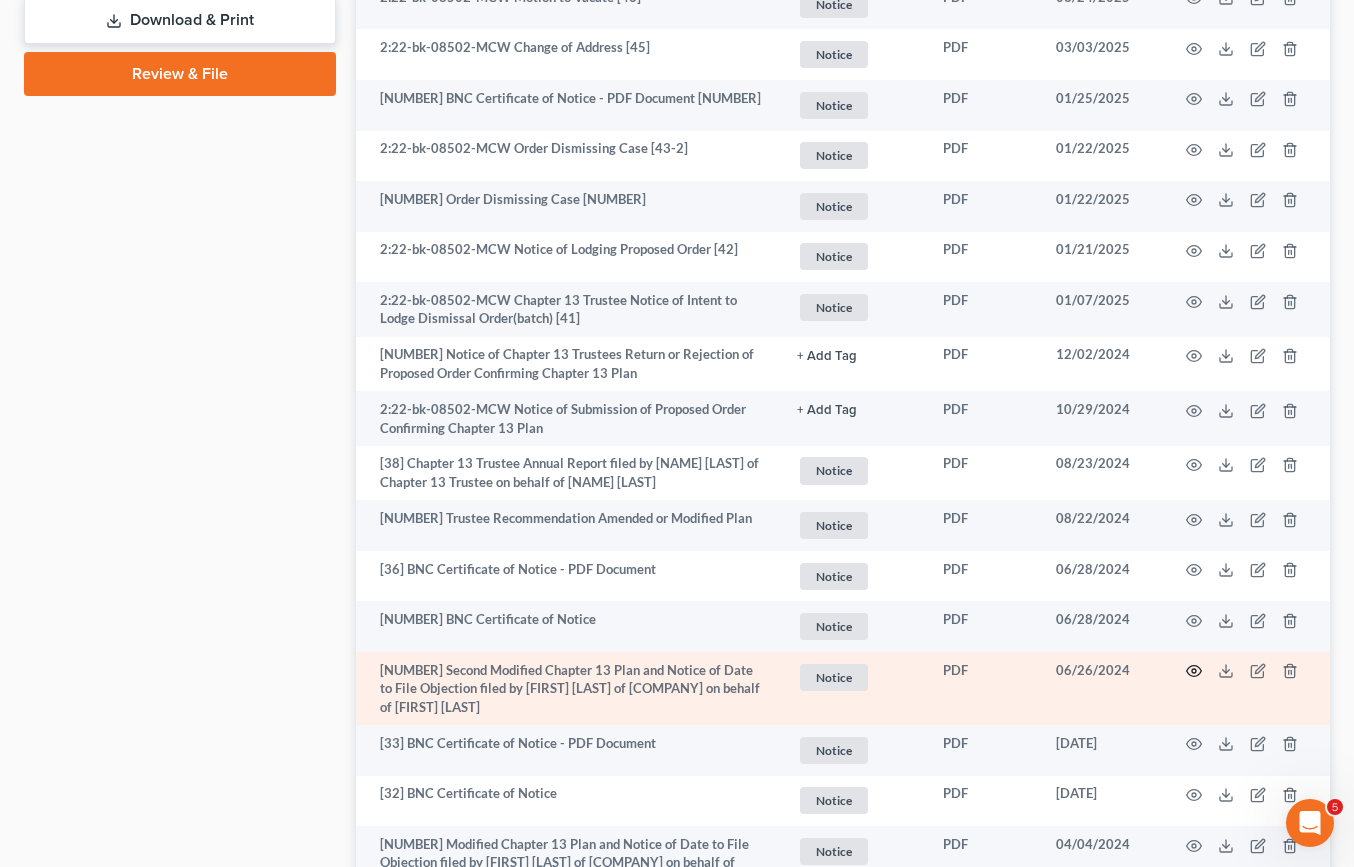 click 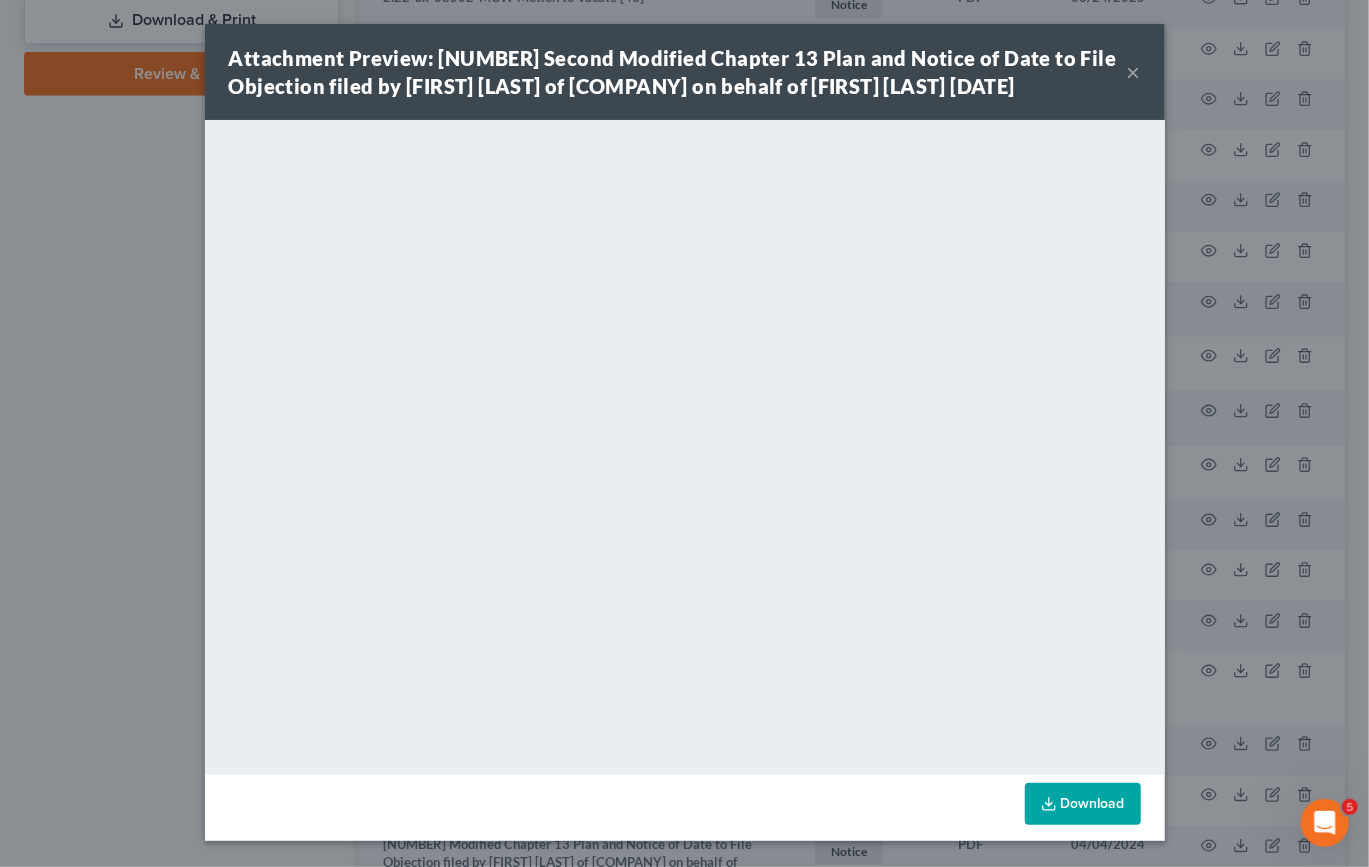 click on "×" at bounding box center (1134, 72) 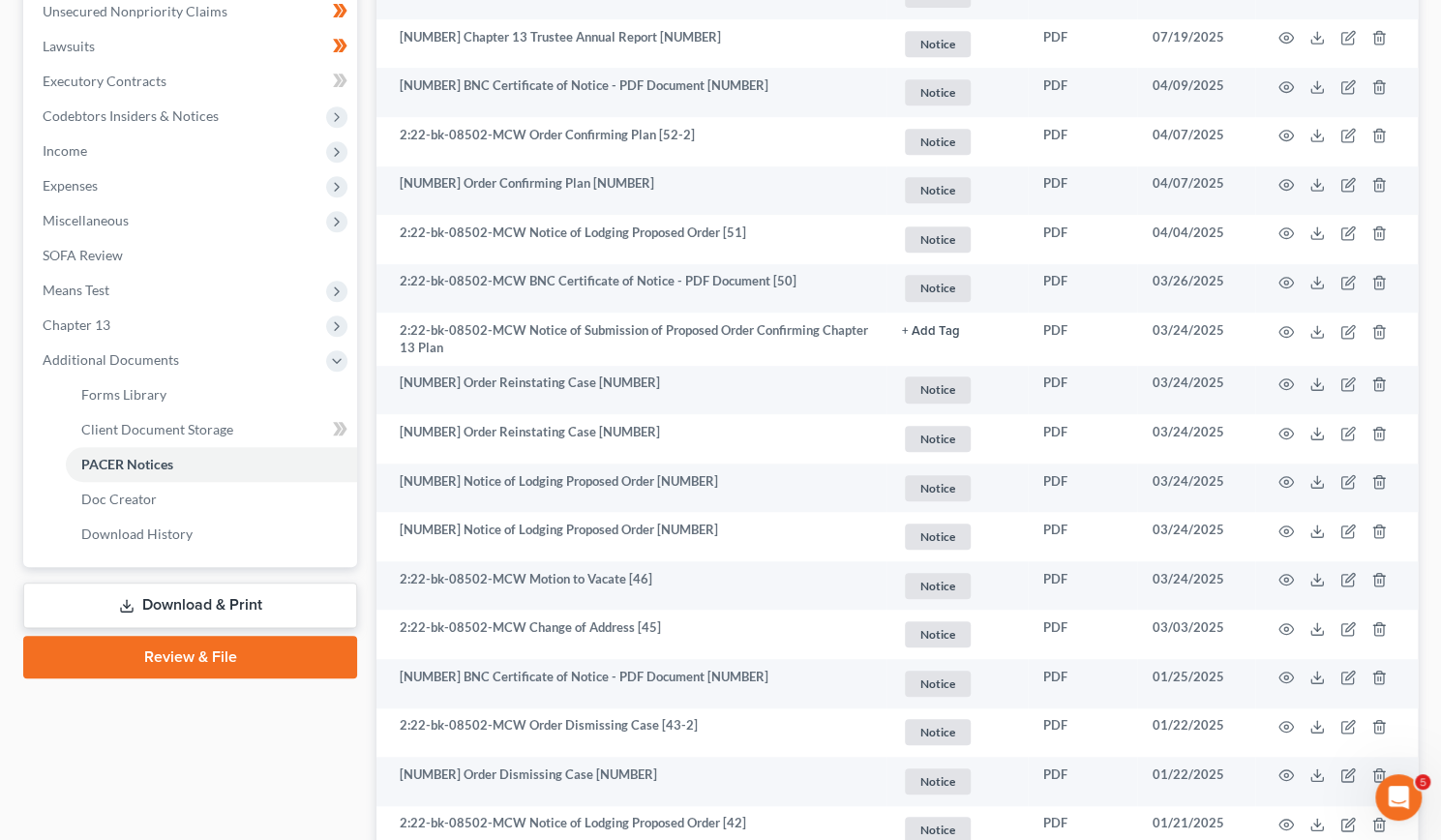 scroll, scrollTop: 0, scrollLeft: 0, axis: both 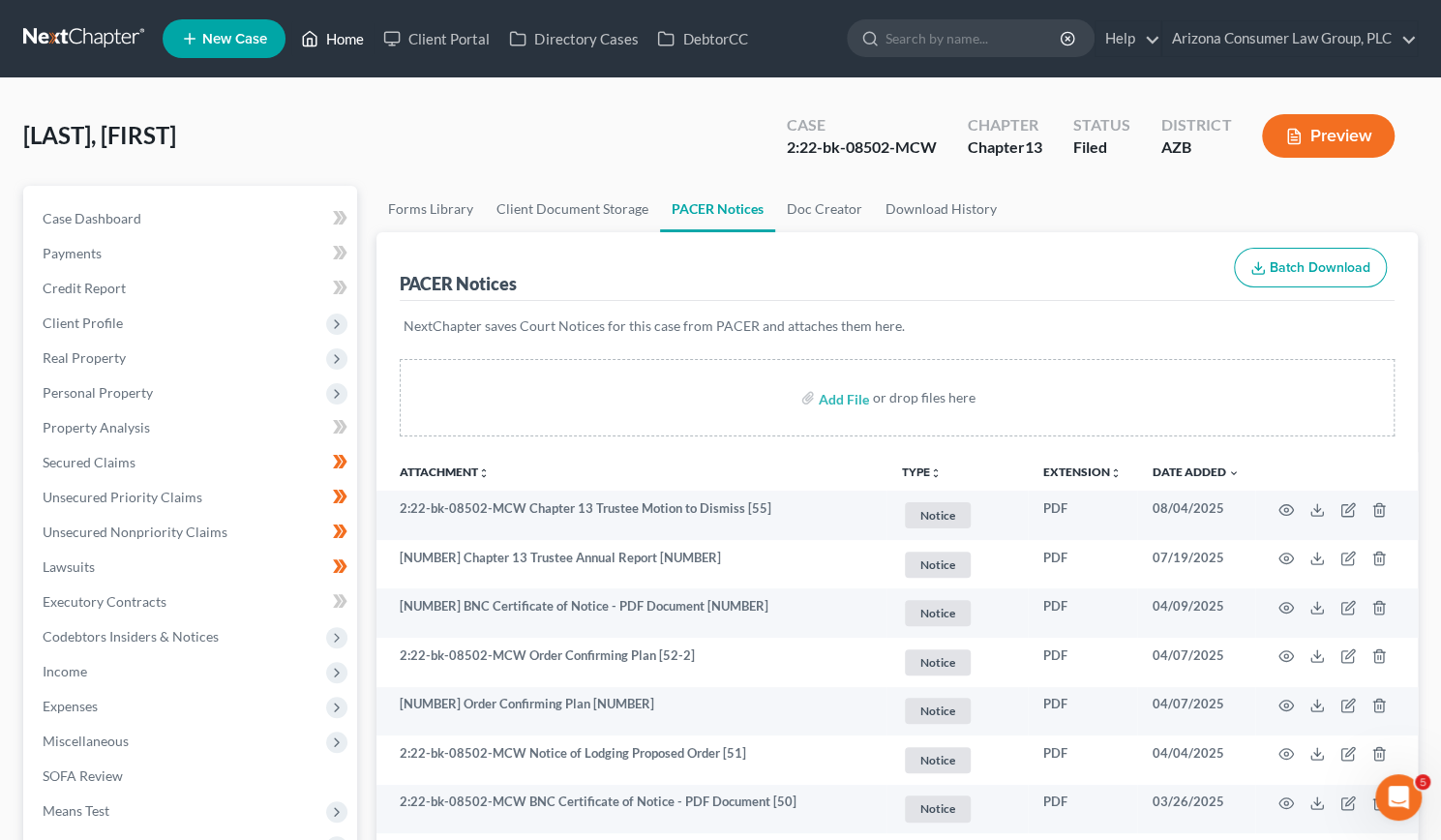 click on "Home" at bounding box center [332, 39] 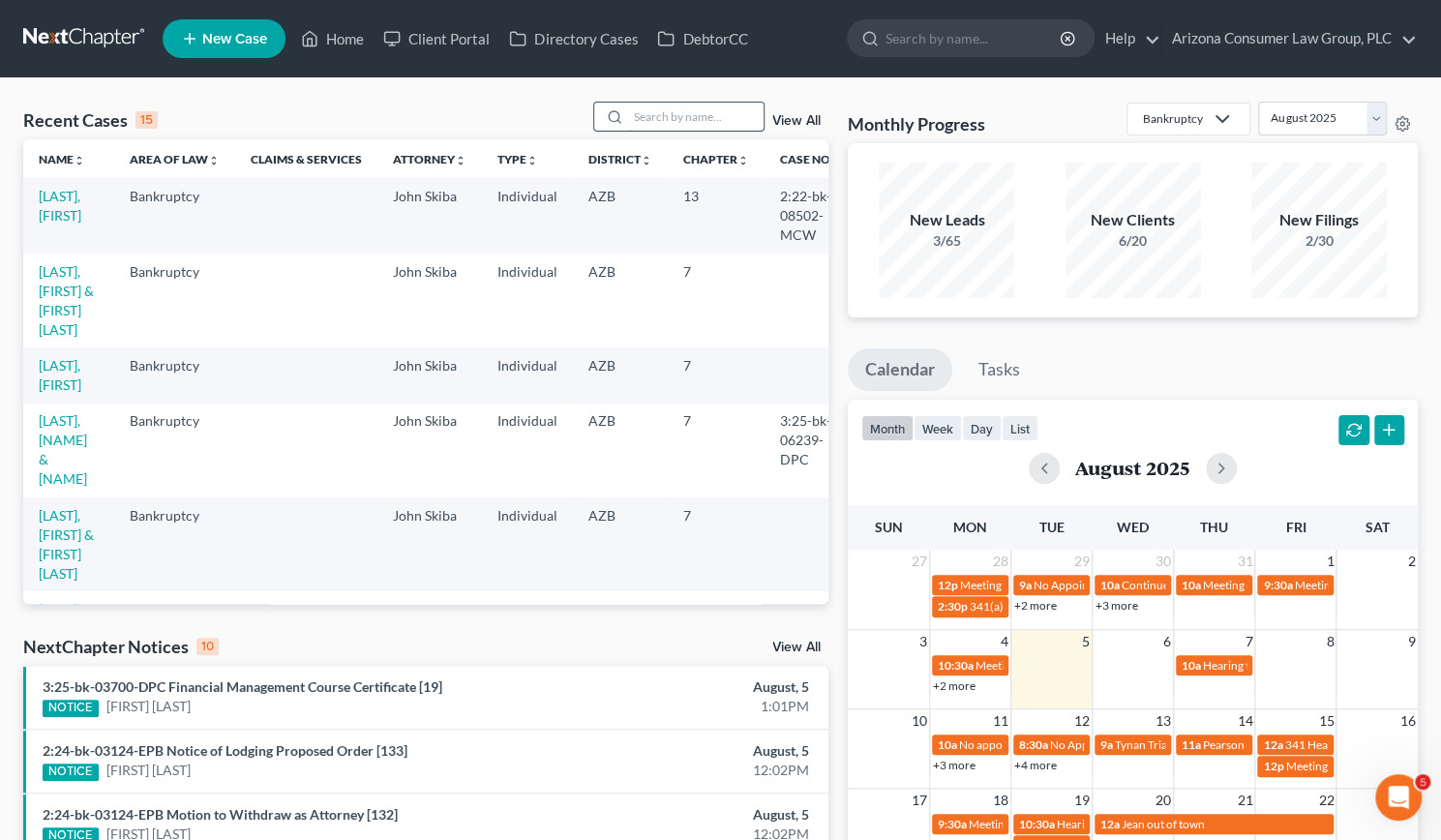 click at bounding box center [696, 116] 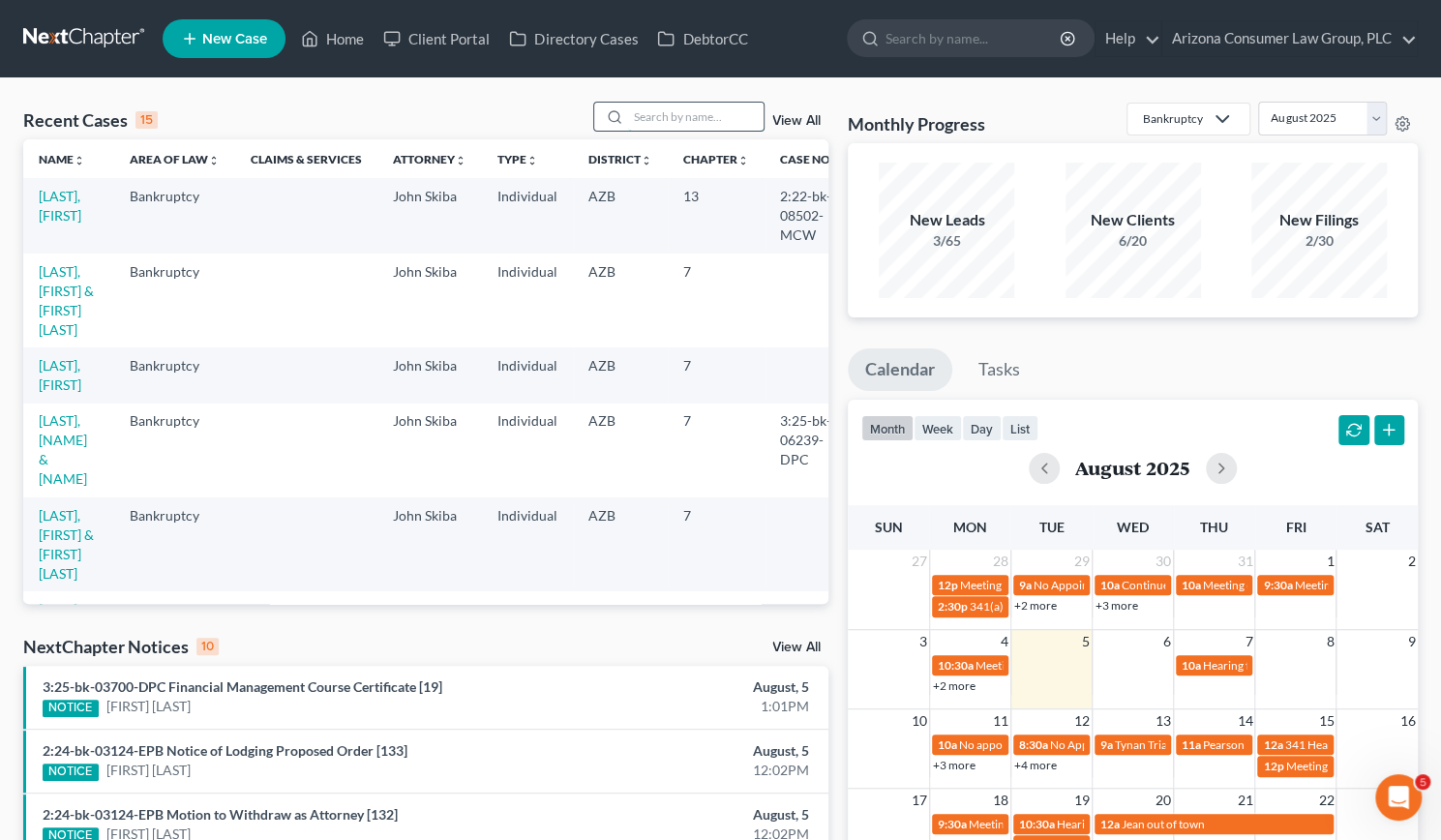 click at bounding box center (696, 116) 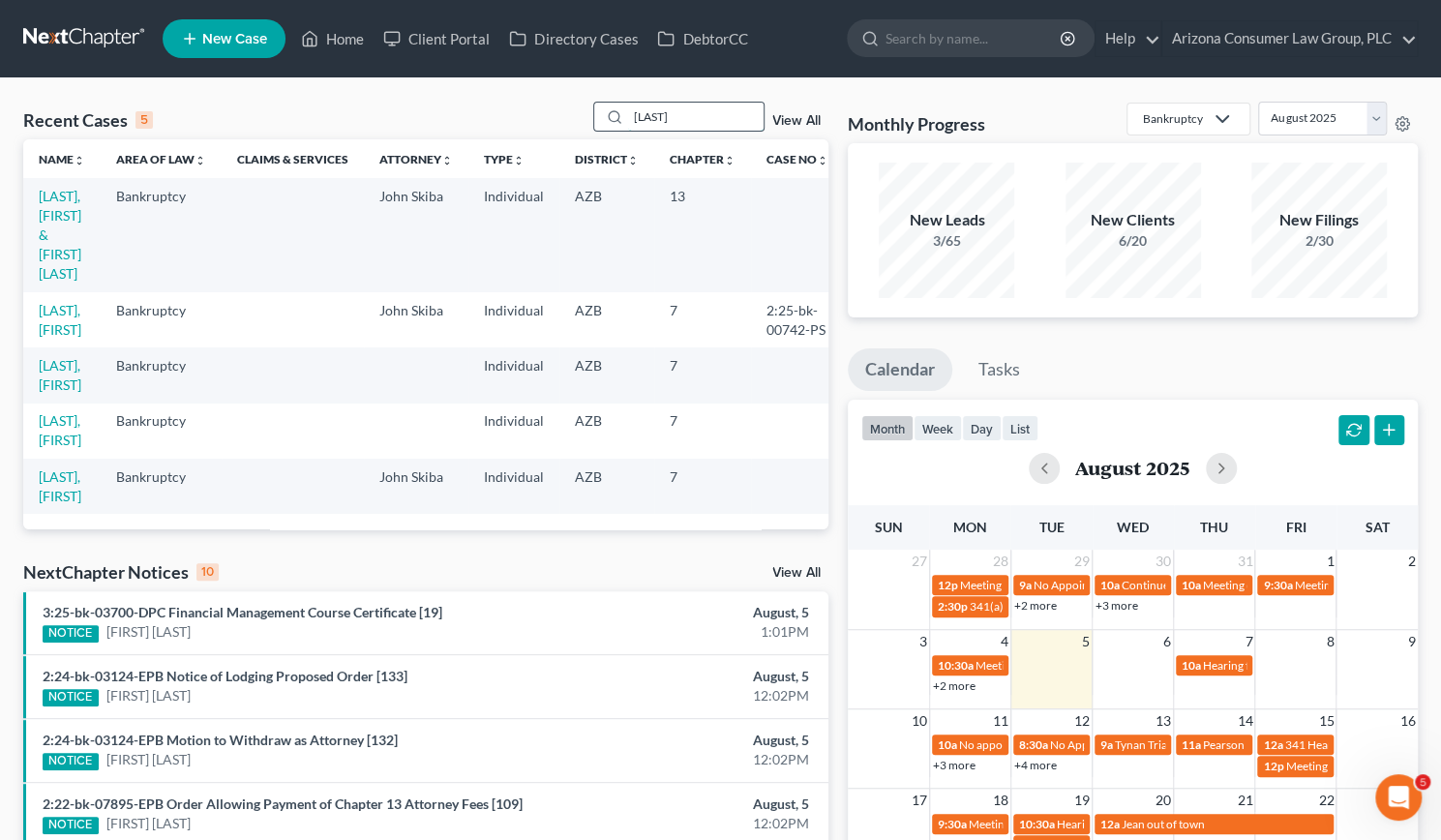 type on "[LAST]" 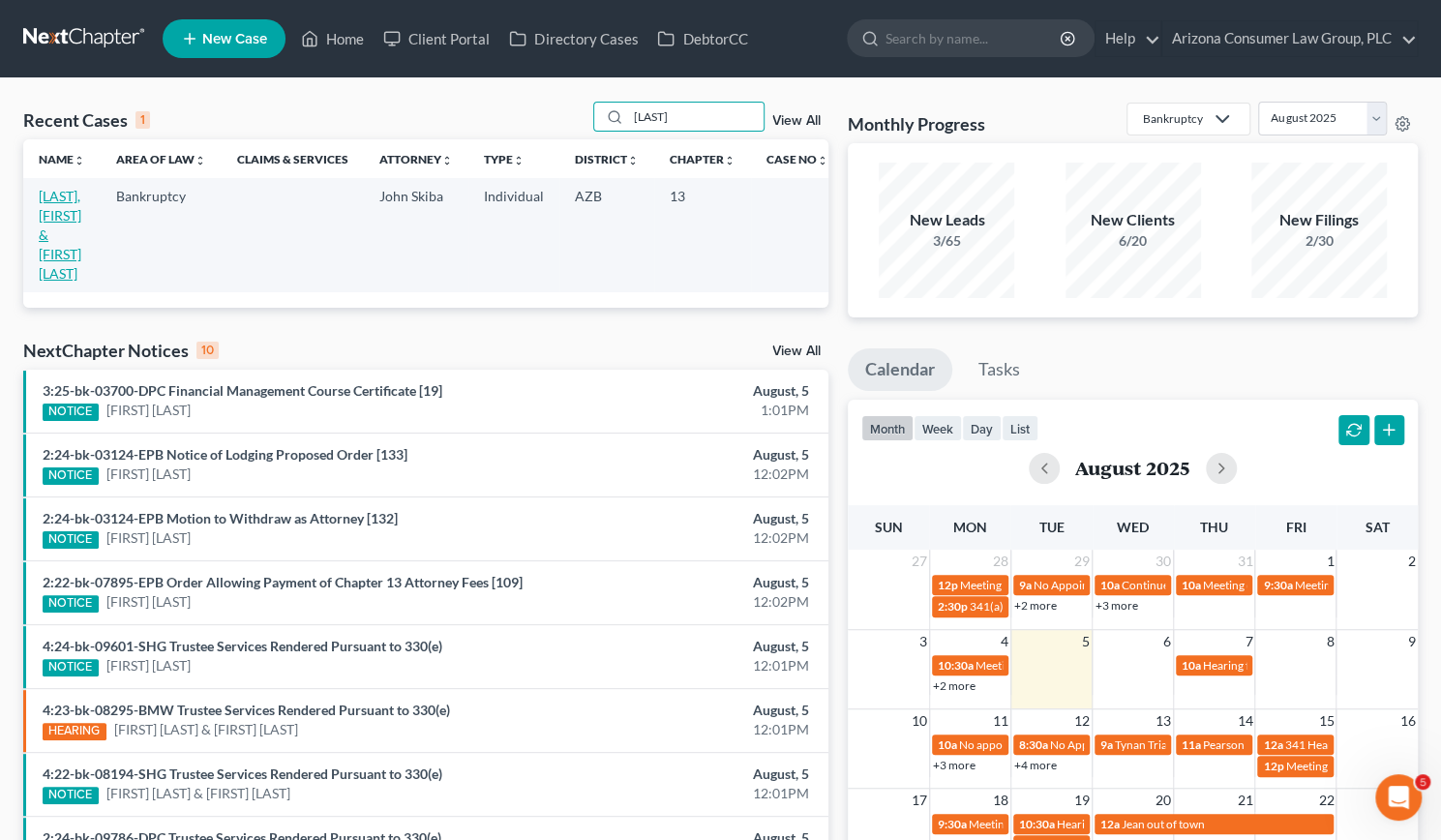 click on "[LAST], [FIRST] & [FIRST] [LAST]" at bounding box center (60, 234) 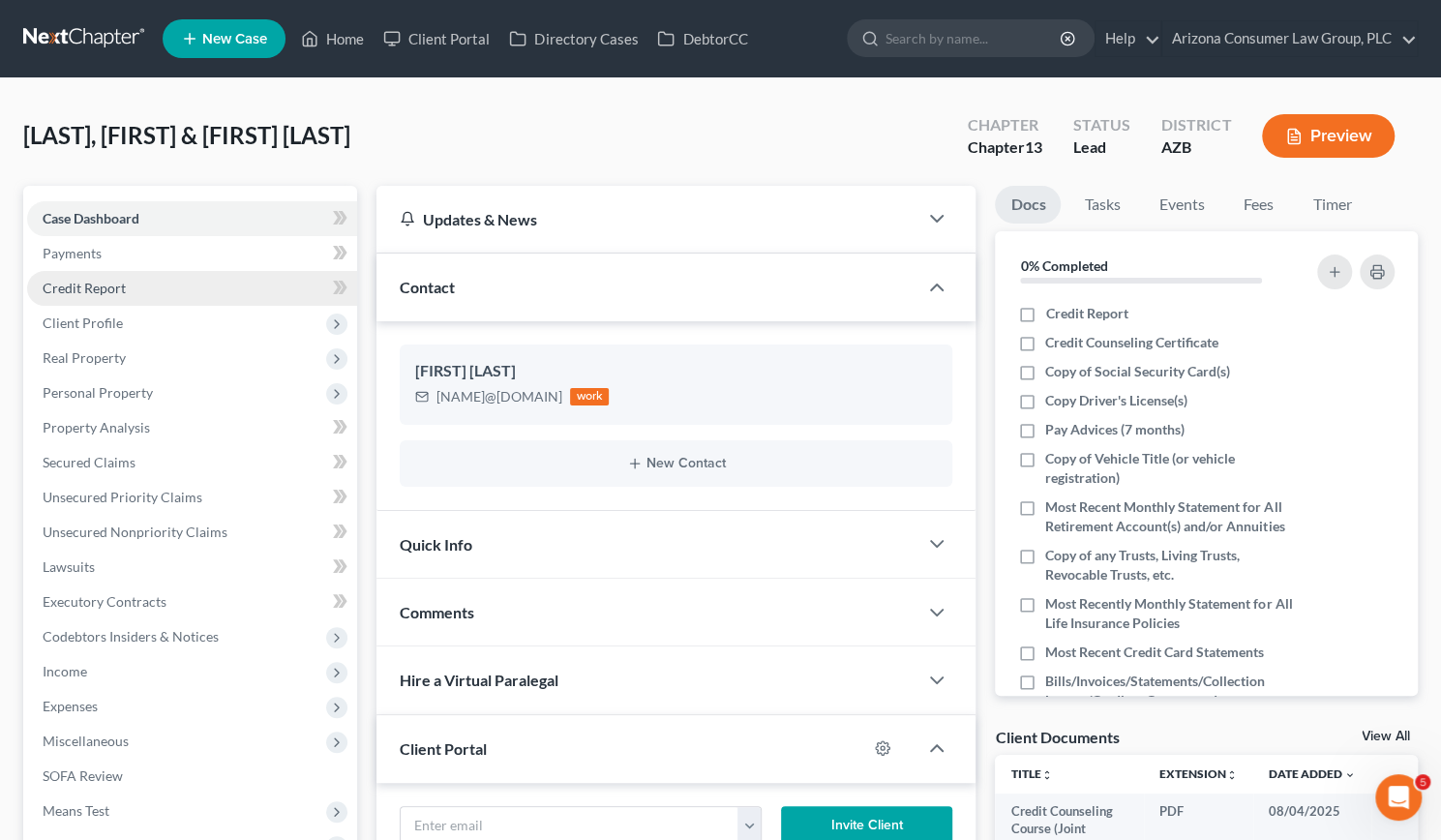 click on "Credit Report" at bounding box center (84, 287) 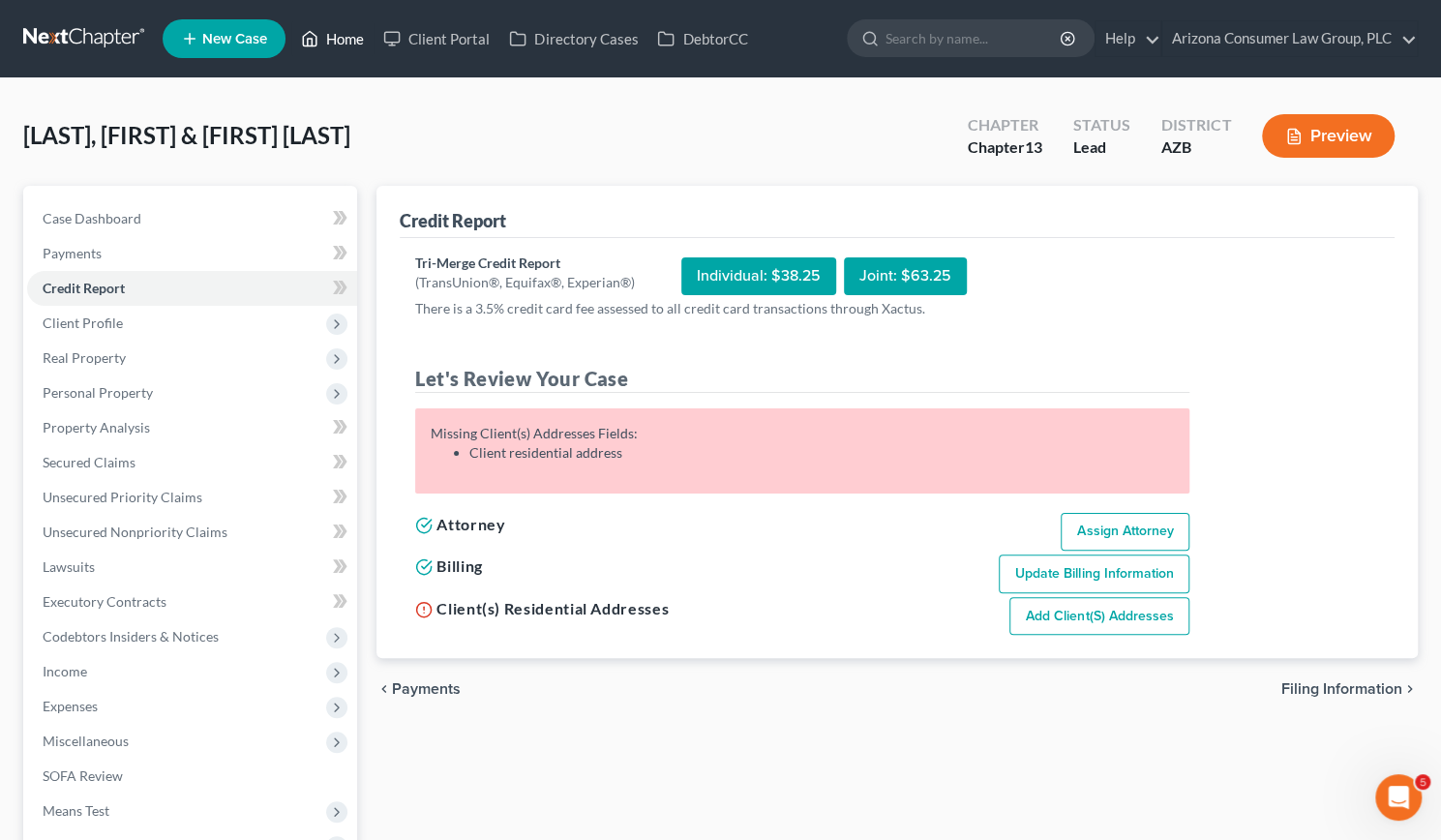 click on "Home" at bounding box center (332, 39) 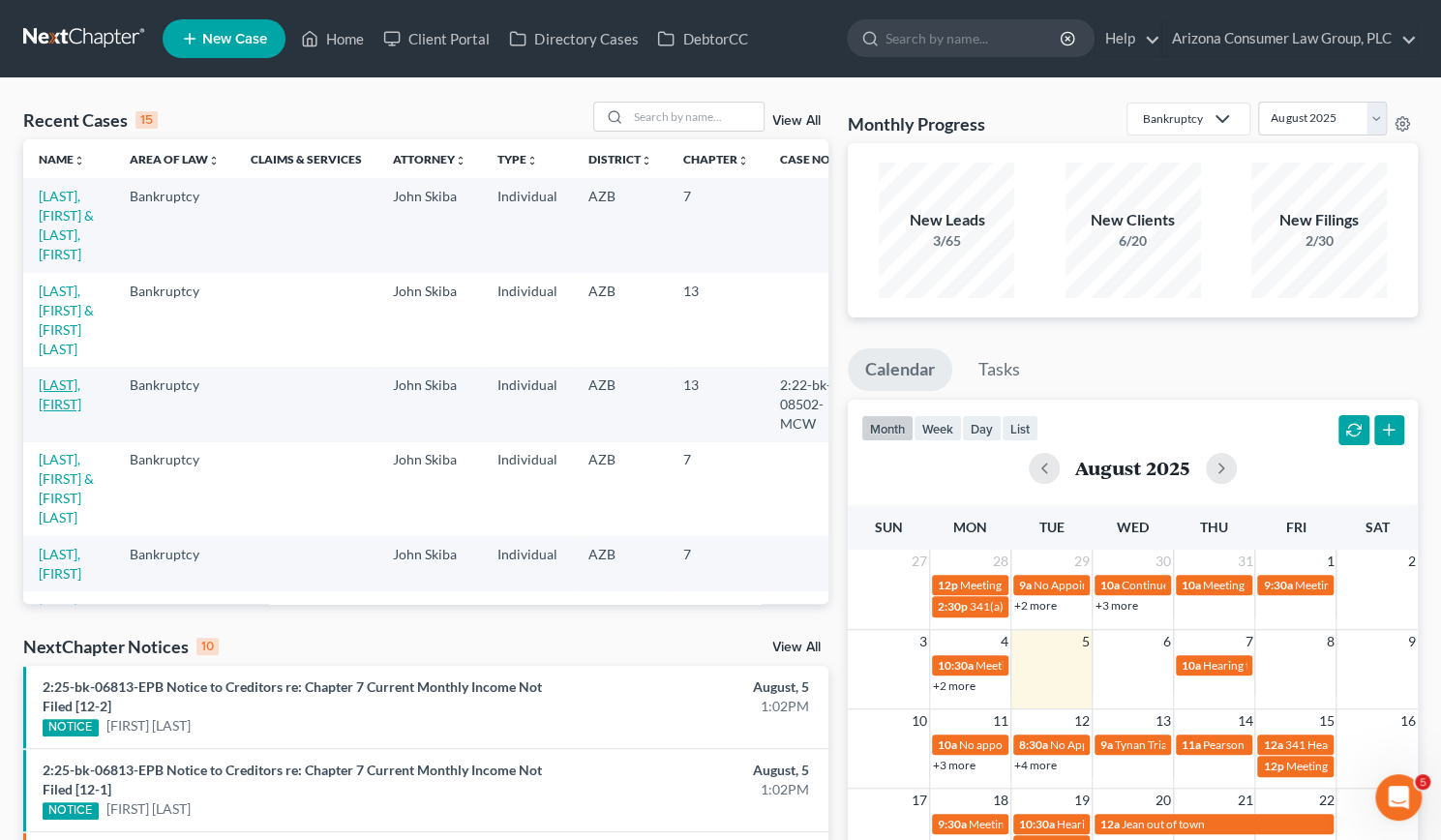 click on "[LAST], [FIRST]" at bounding box center [60, 394] 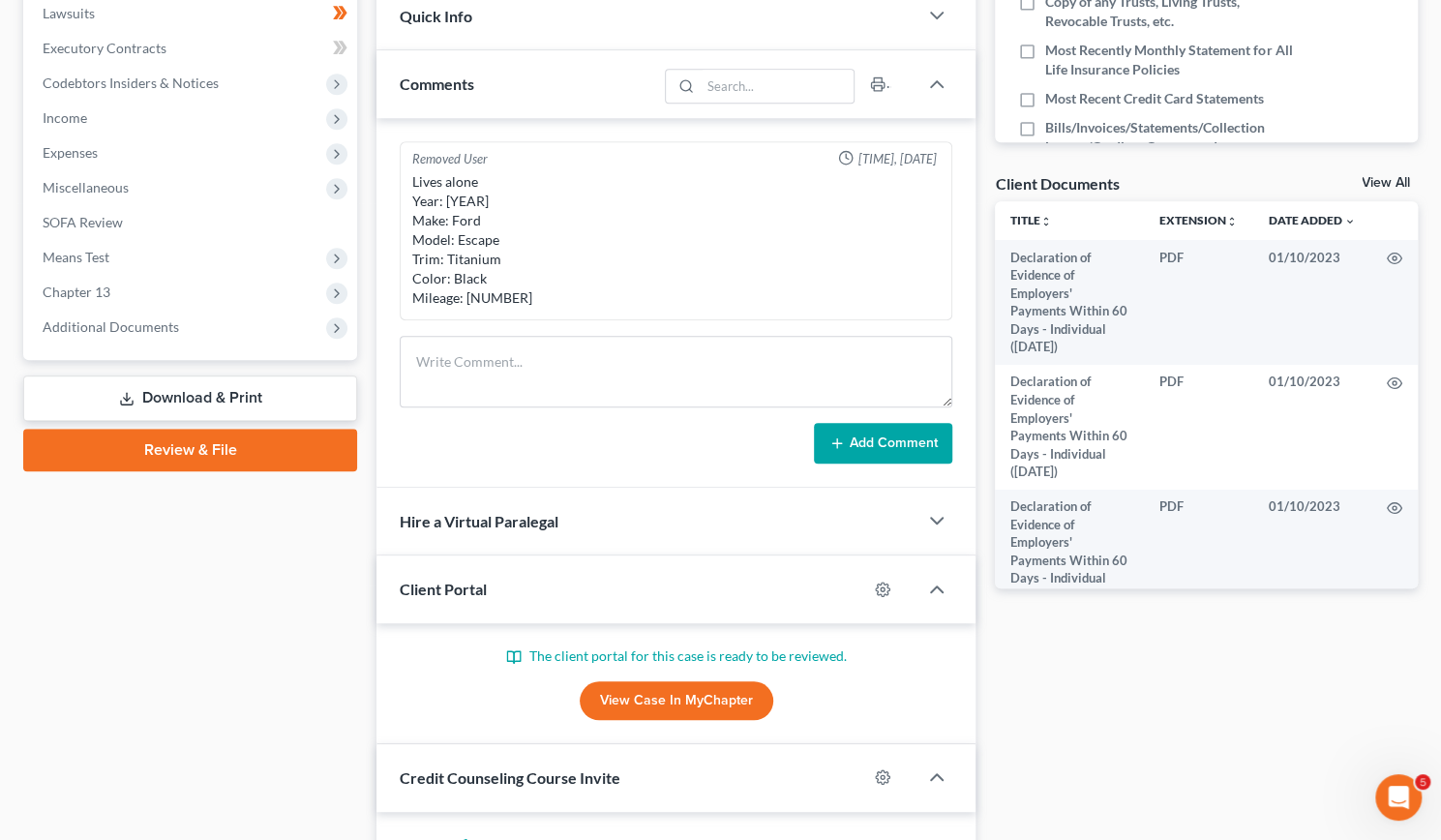 scroll, scrollTop: 555, scrollLeft: 0, axis: vertical 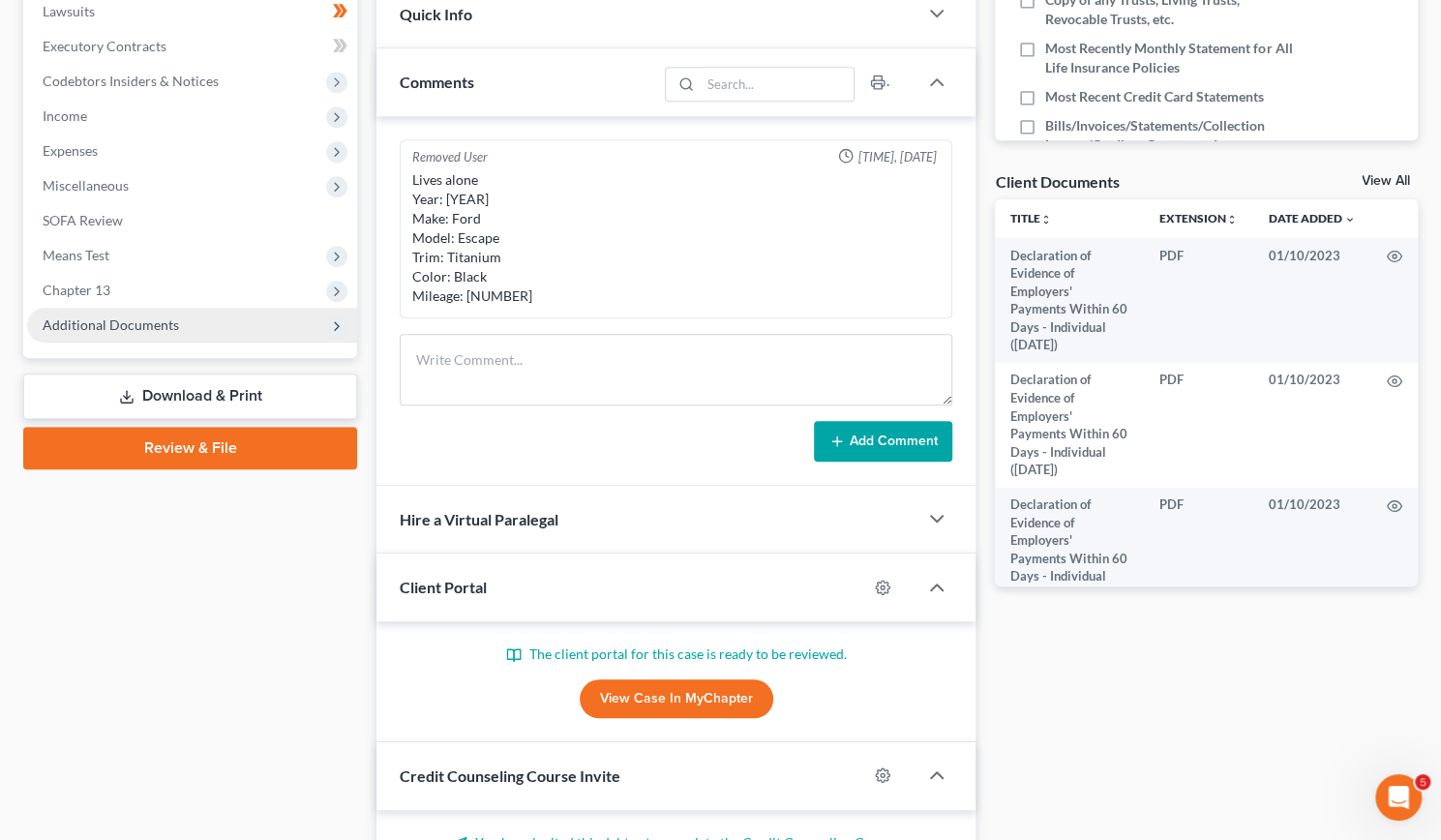 click on "Additional Documents" at bounding box center [110, 324] 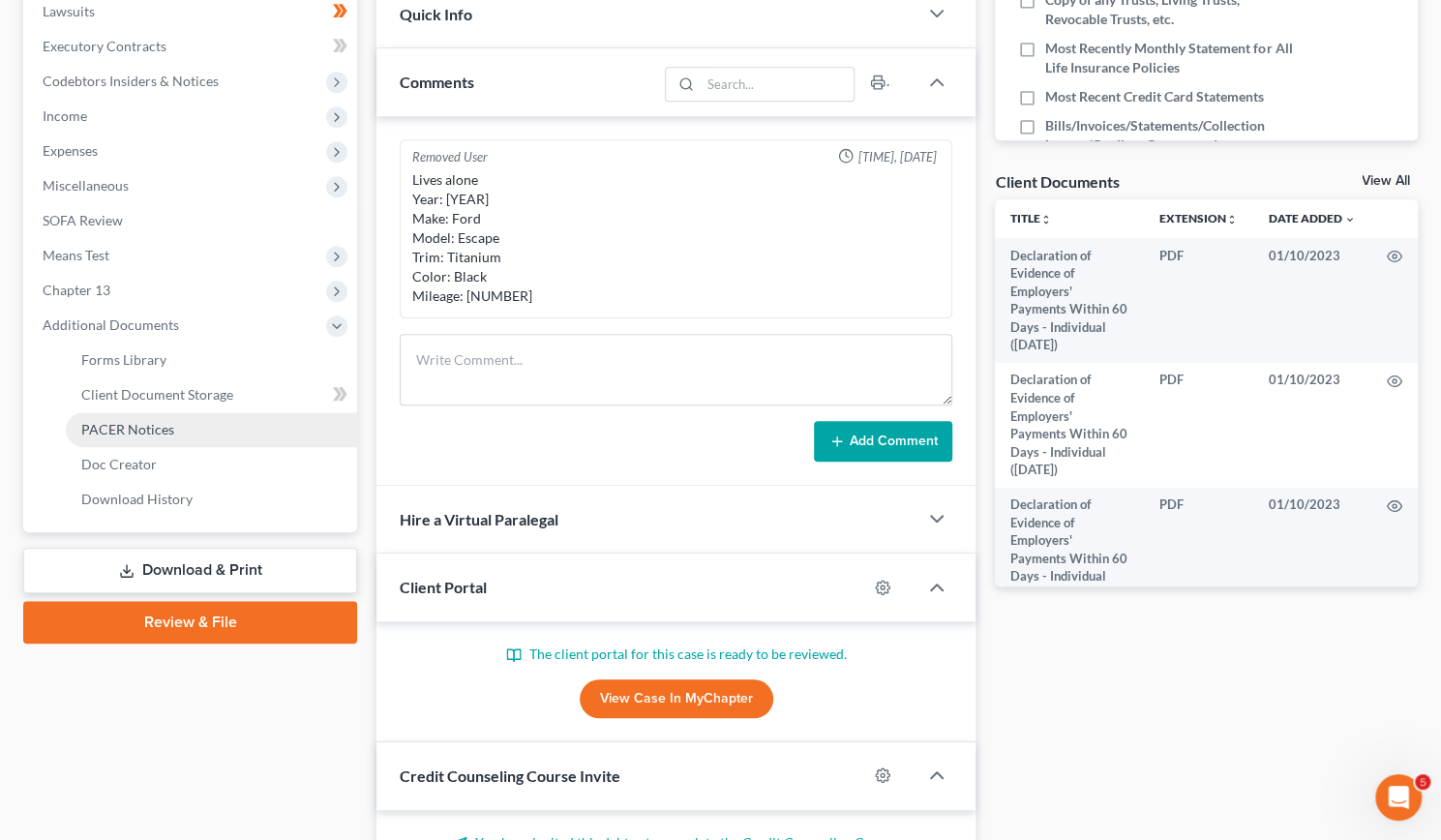 click on "PACER Notices" at bounding box center (128, 429) 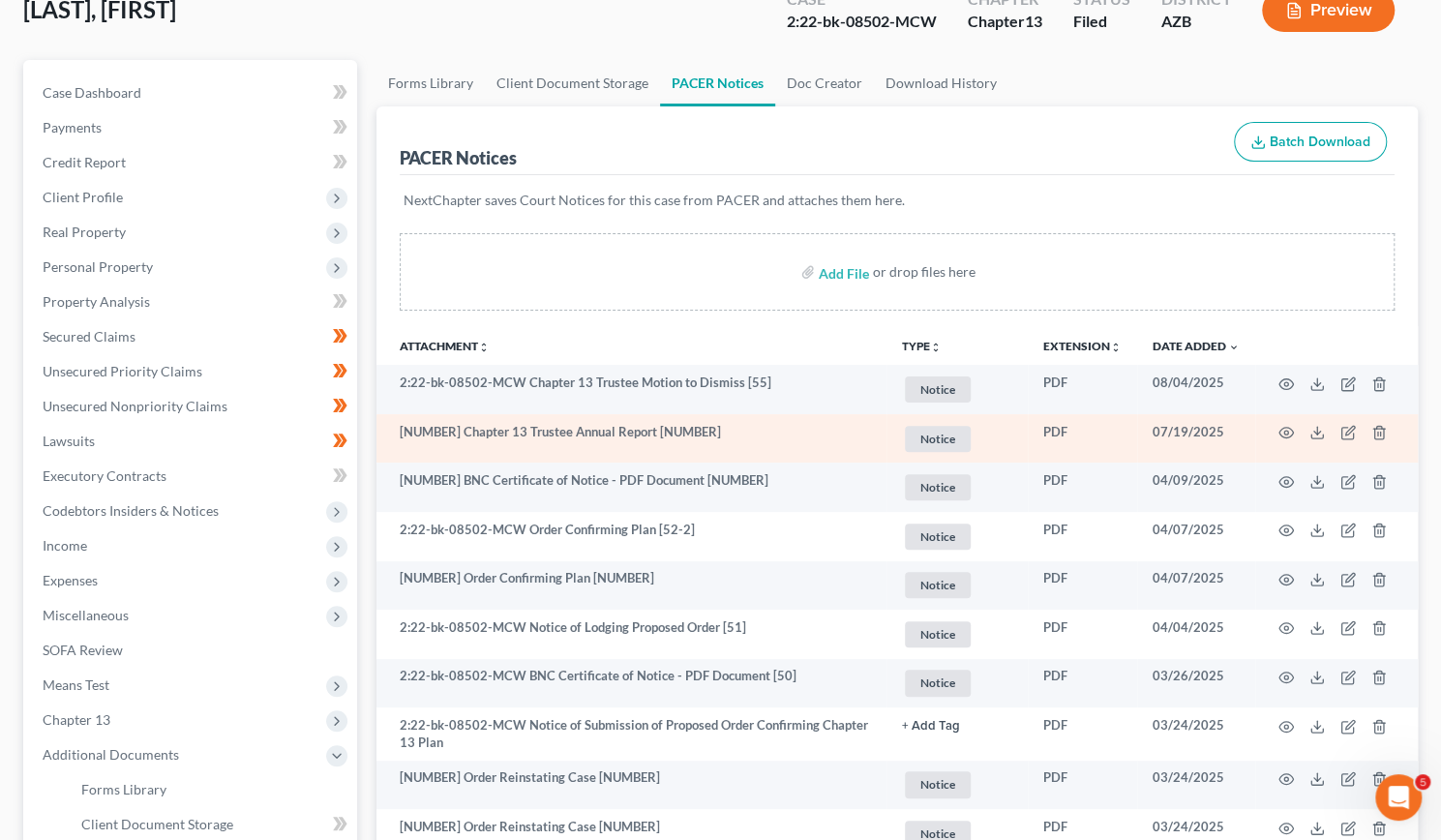 scroll, scrollTop: 137, scrollLeft: 0, axis: vertical 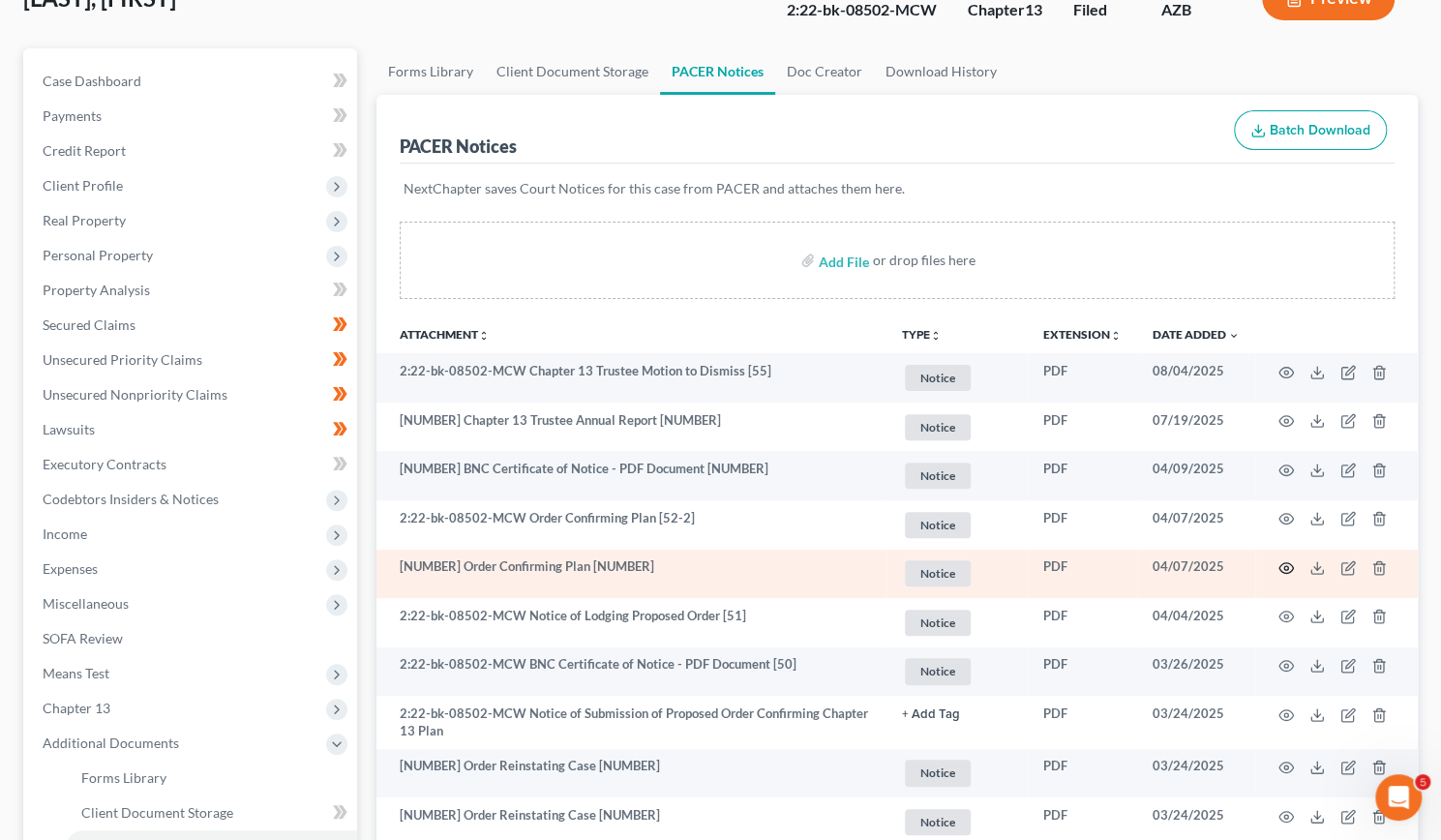 click 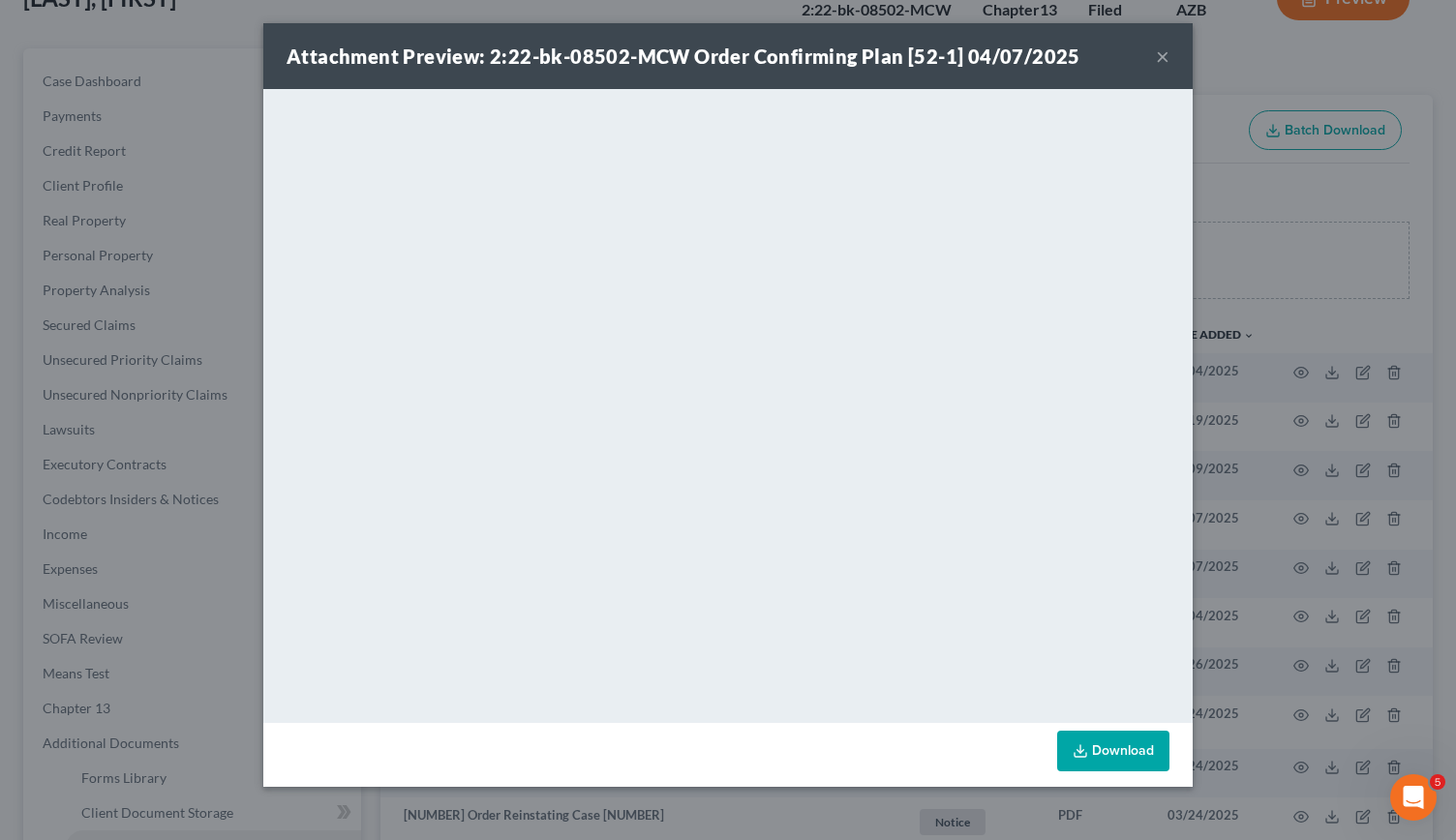 click on "×" at bounding box center (1163, 56) 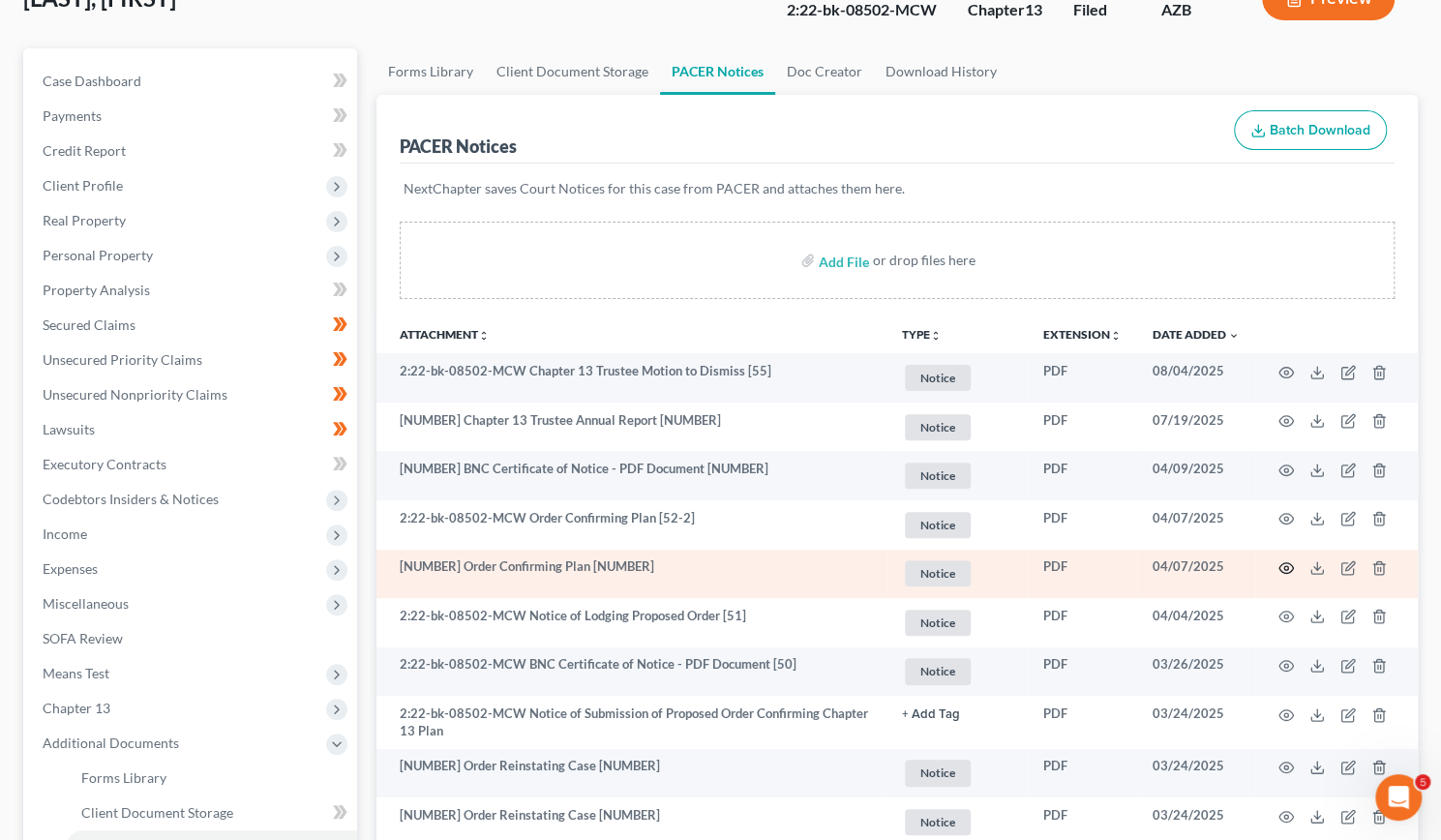 click 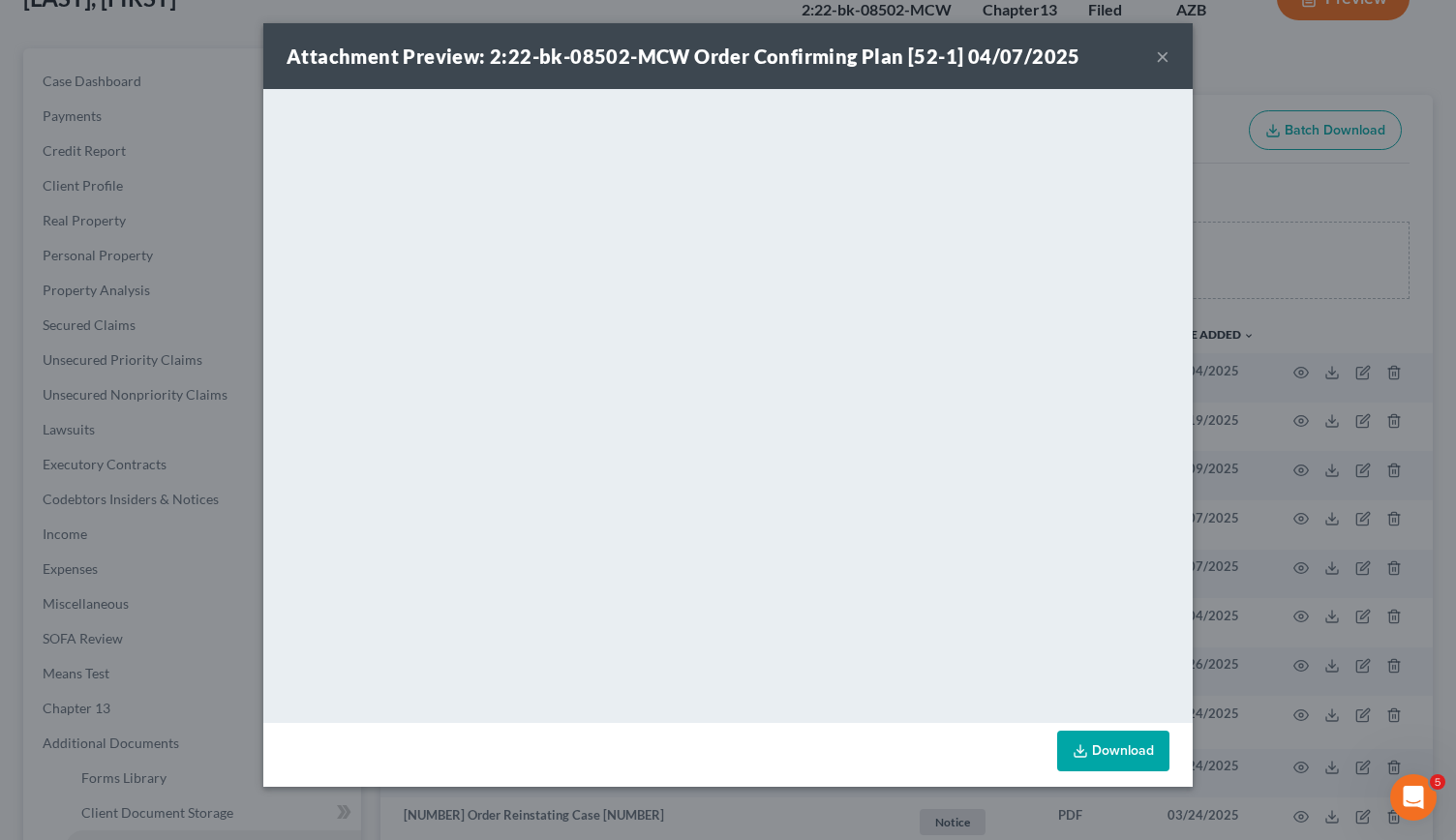 click on "×" at bounding box center (1163, 56) 